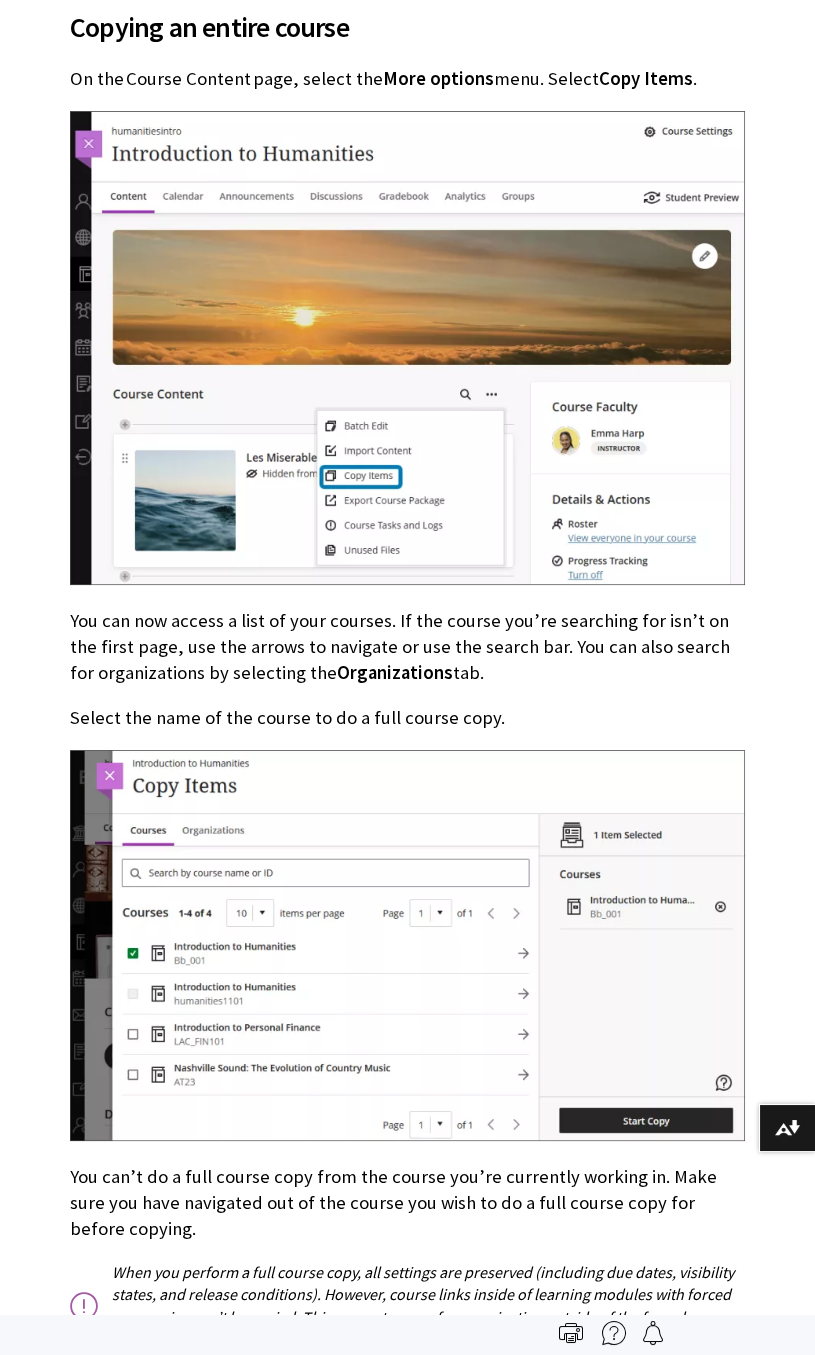 scroll, scrollTop: 1442, scrollLeft: 0, axis: vertical 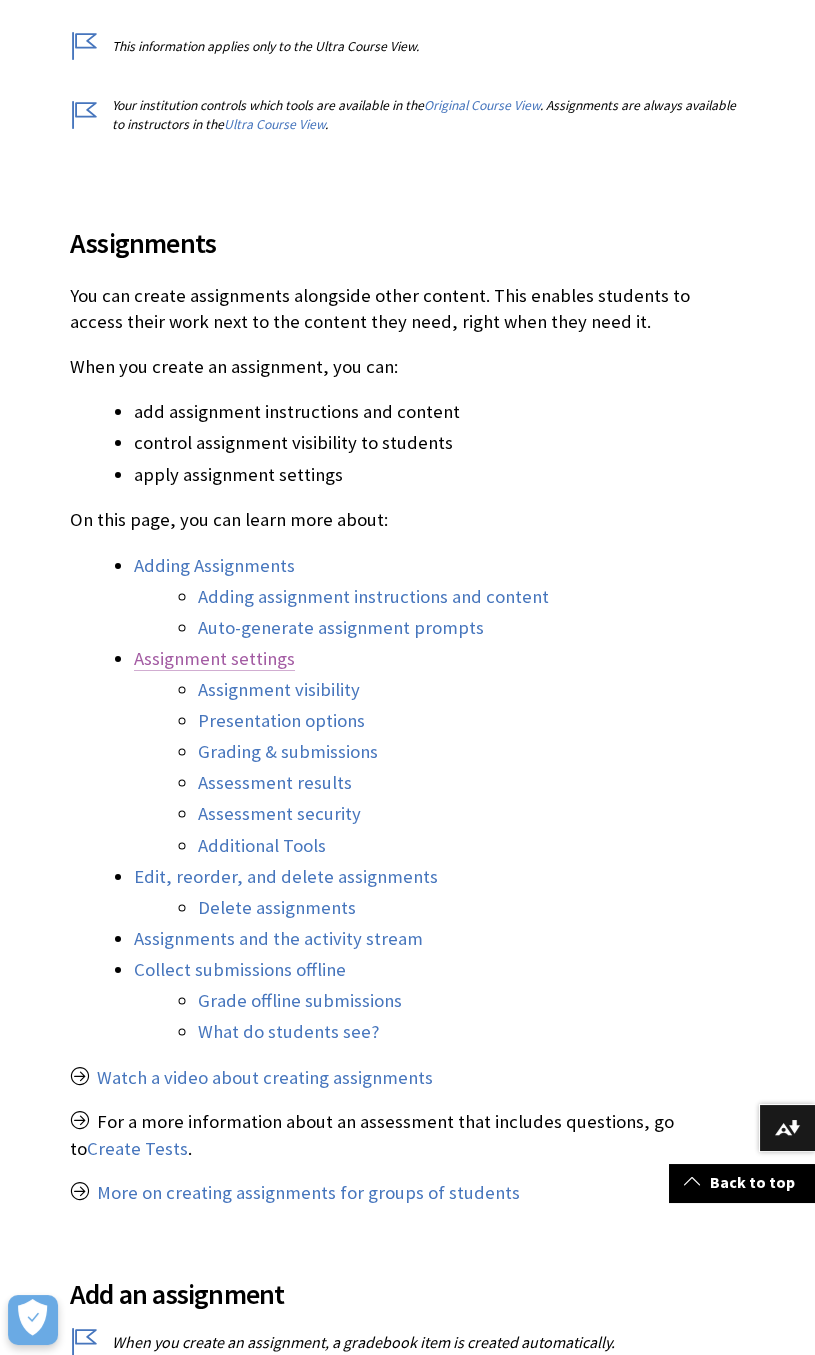 click on "Assignment settings" at bounding box center [214, 659] 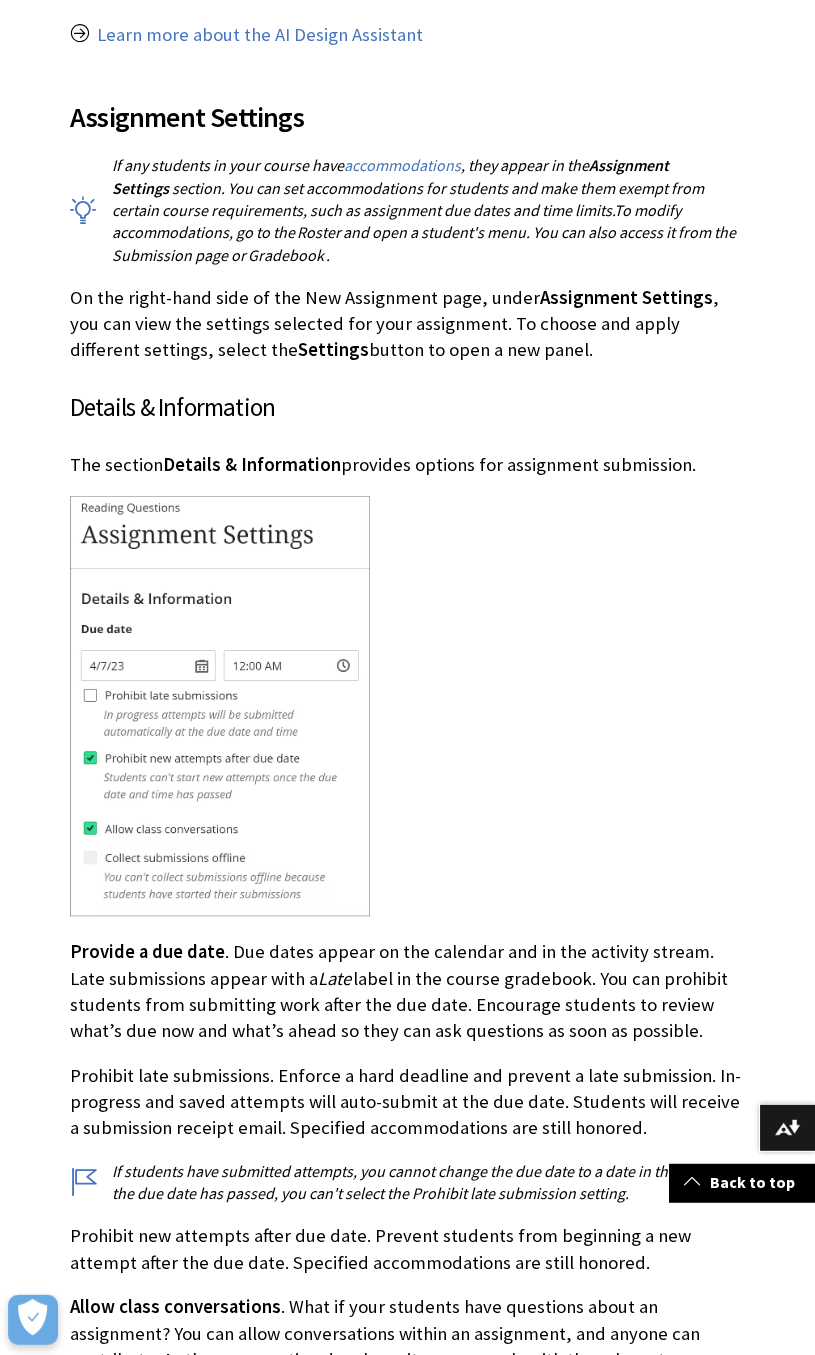 scroll, scrollTop: 6256, scrollLeft: 0, axis: vertical 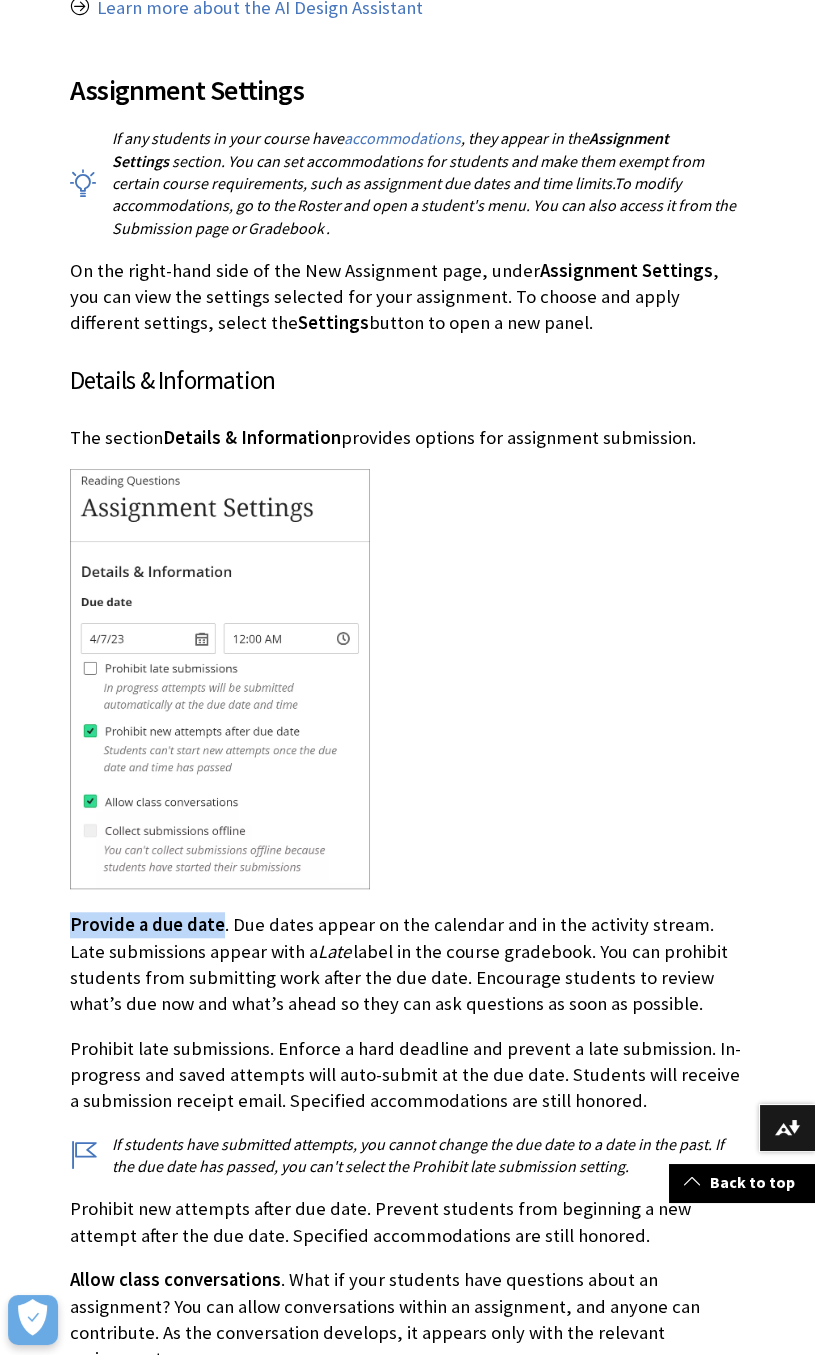 drag, startPoint x: 65, startPoint y: 901, endPoint x: 213, endPoint y: 906, distance: 148.08444 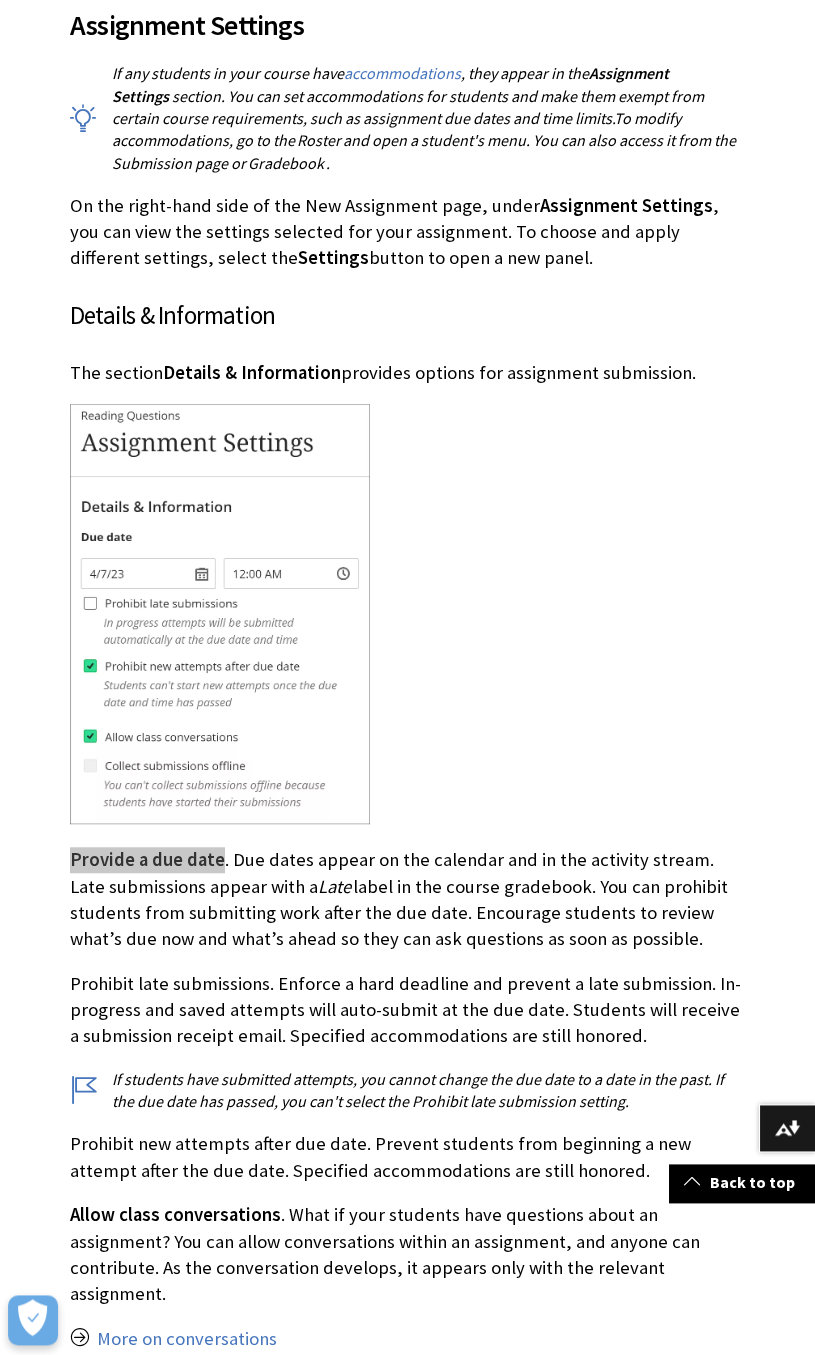 scroll, scrollTop: 6348, scrollLeft: 0, axis: vertical 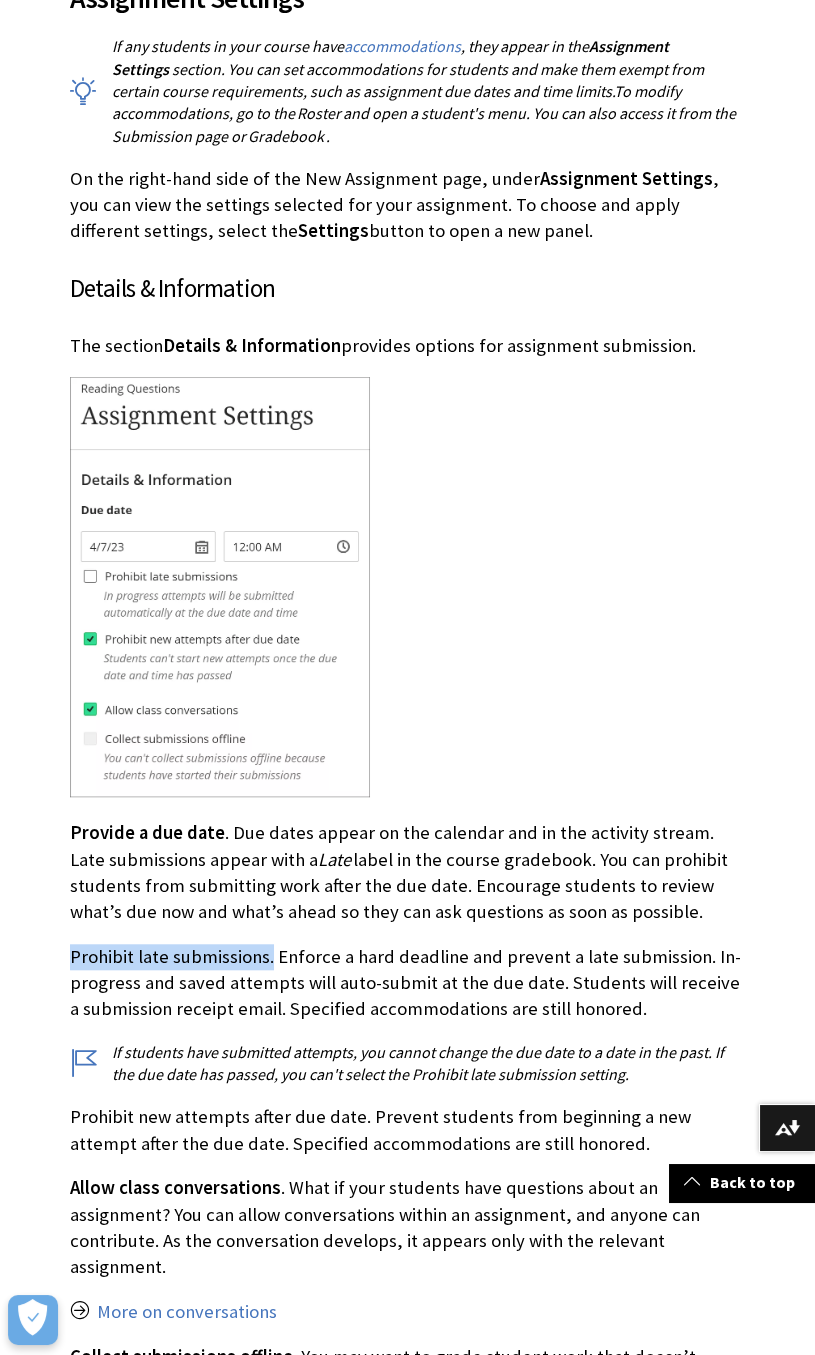 drag, startPoint x: 61, startPoint y: 933, endPoint x: 264, endPoint y: 940, distance: 203.12065 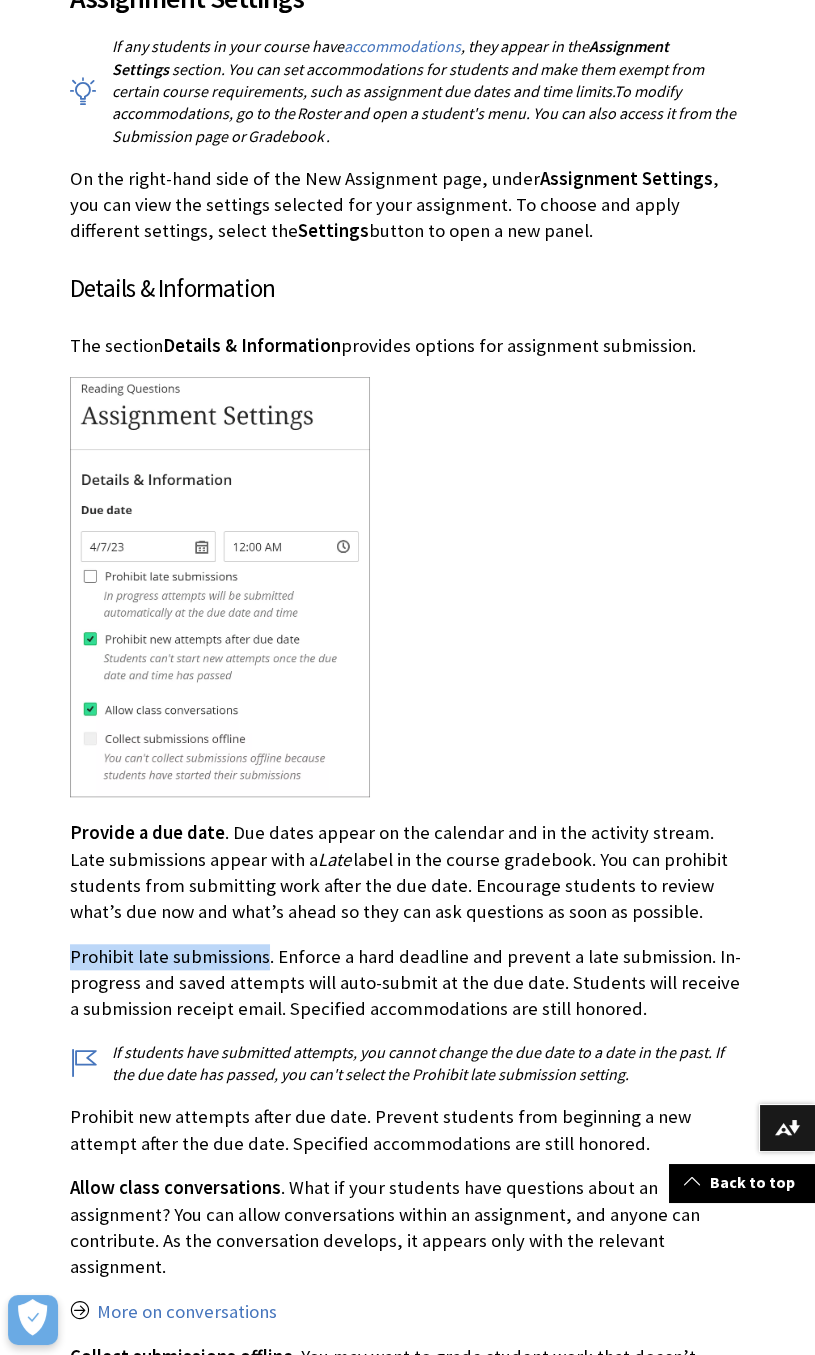 copy on "Prohibit late submissions" 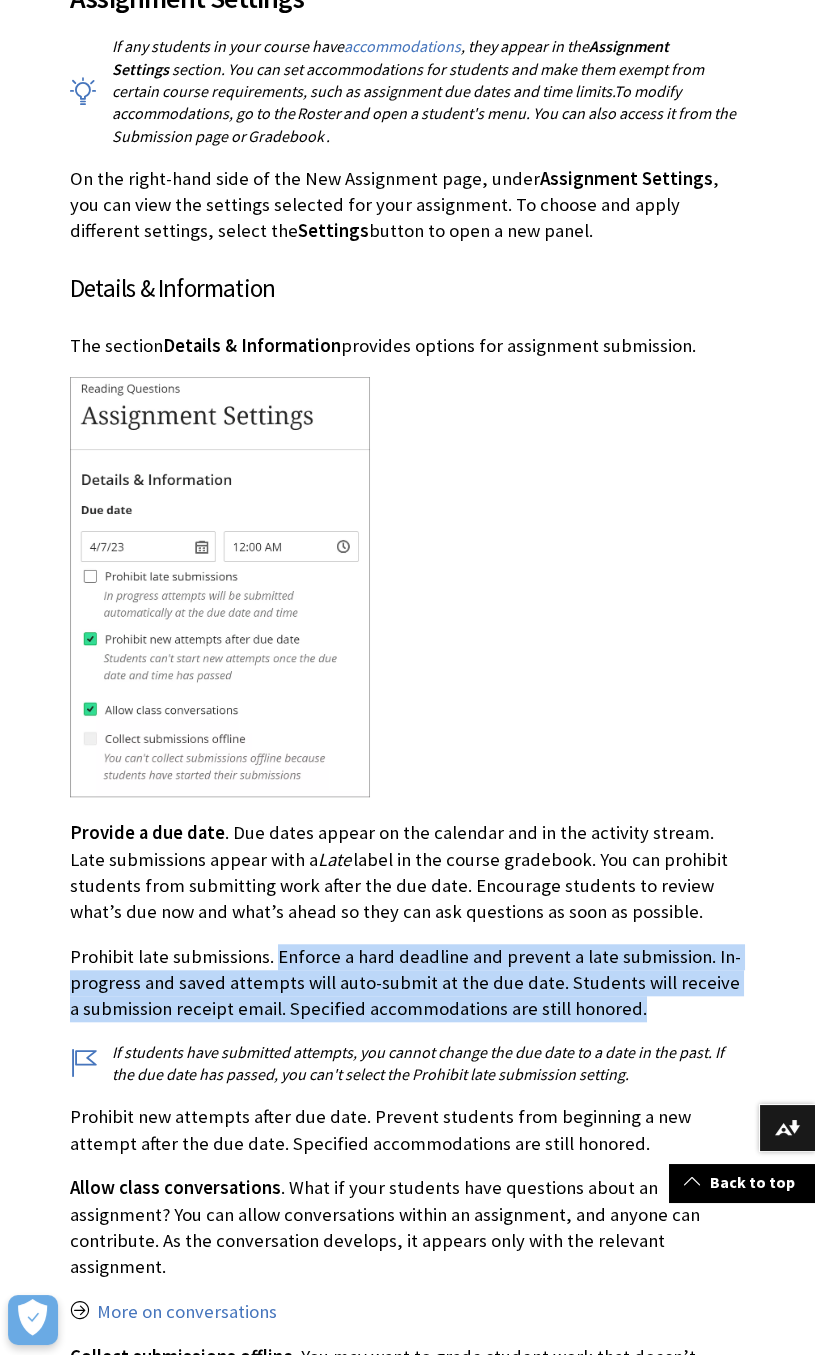 drag, startPoint x: 326, startPoint y: 930, endPoint x: 629, endPoint y: 973, distance: 306.03595 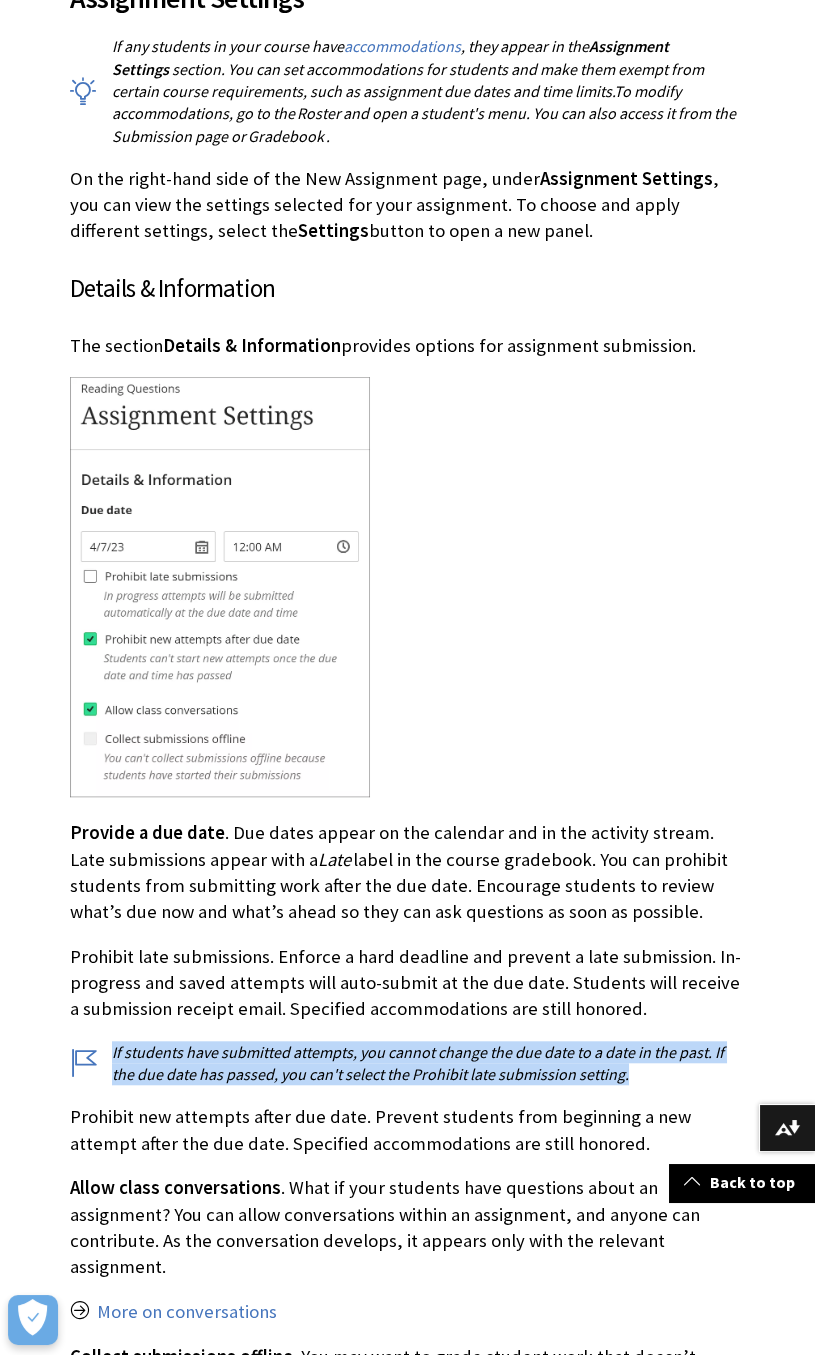 drag, startPoint x: 101, startPoint y: 1029, endPoint x: 616, endPoint y: 1060, distance: 515.9322 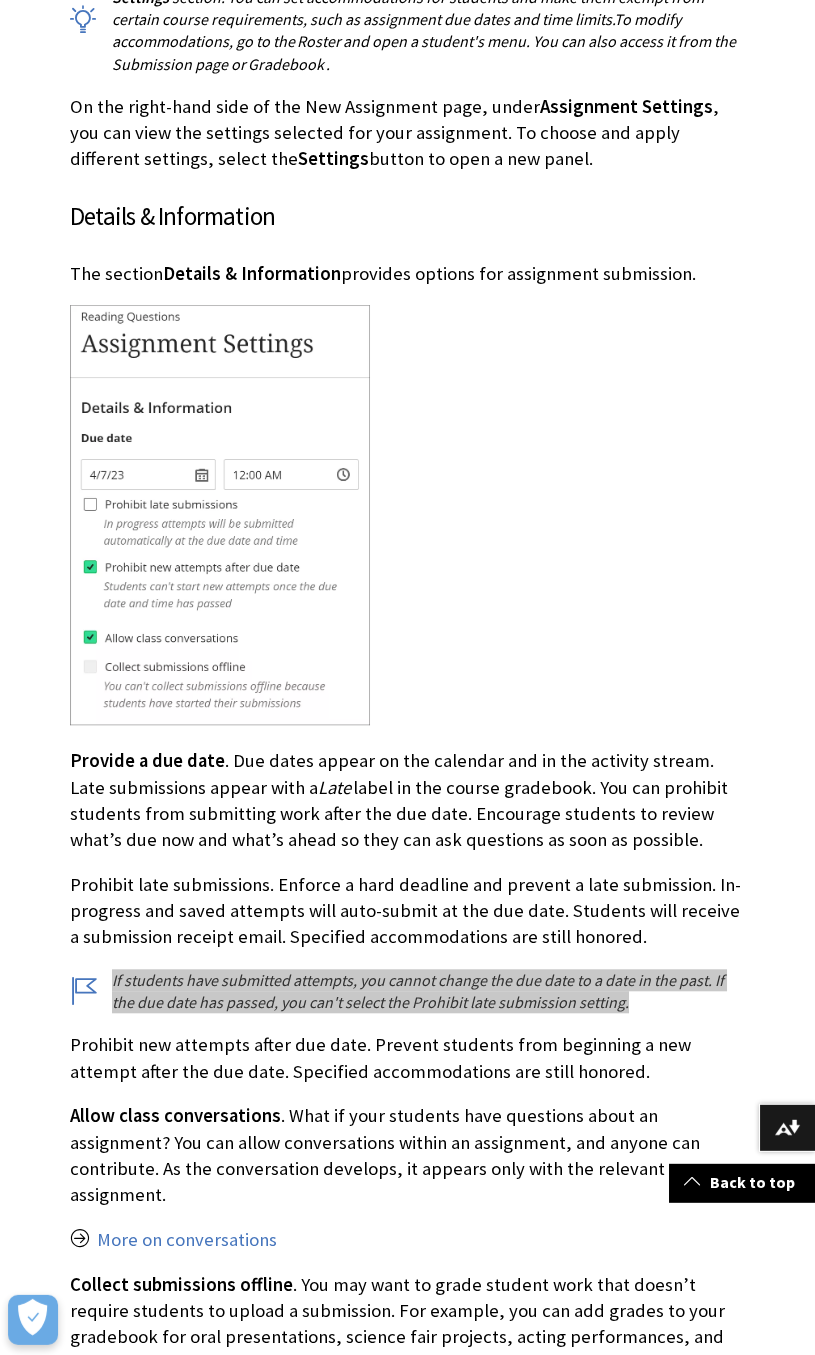 scroll, scrollTop: 6440, scrollLeft: 0, axis: vertical 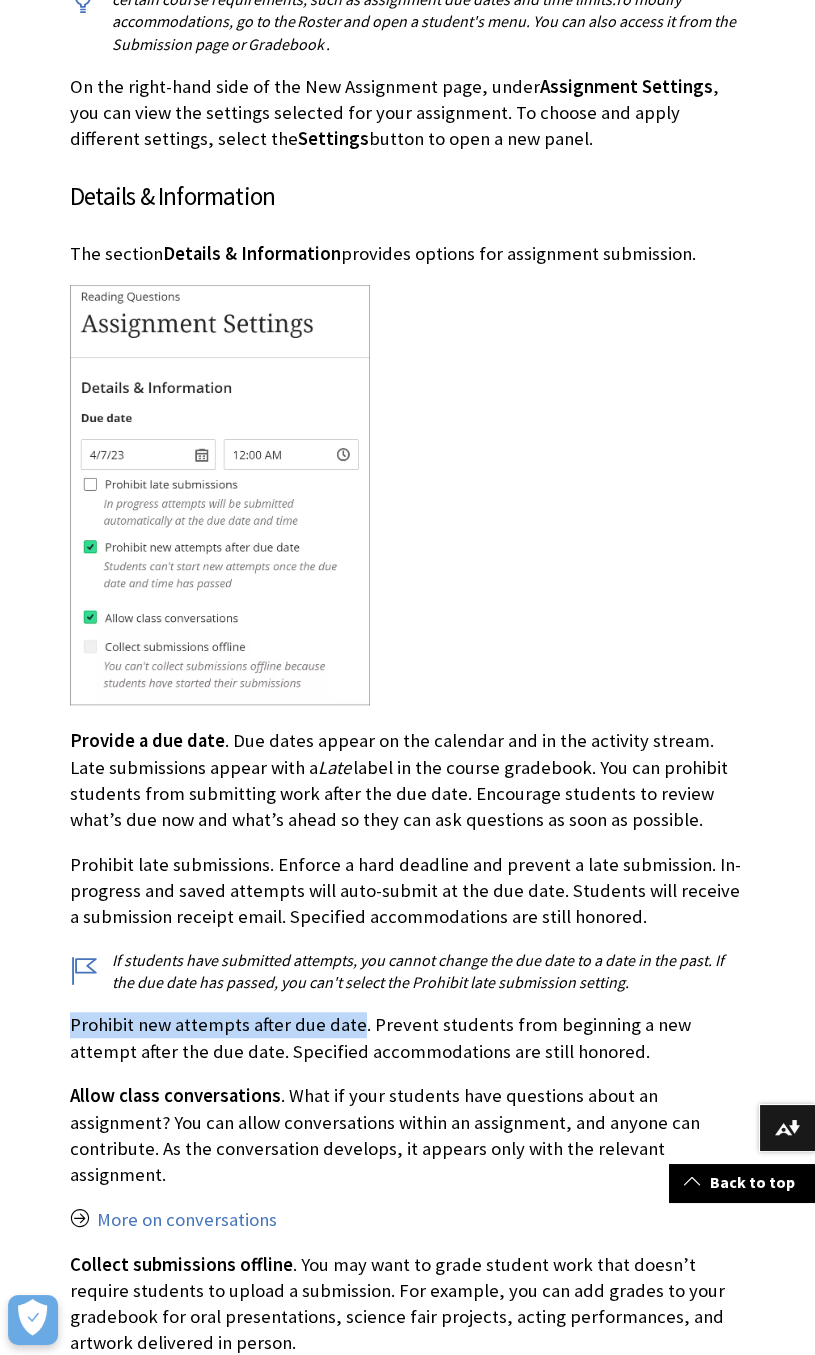 drag, startPoint x: 66, startPoint y: 1006, endPoint x: 348, endPoint y: 1001, distance: 282.0443 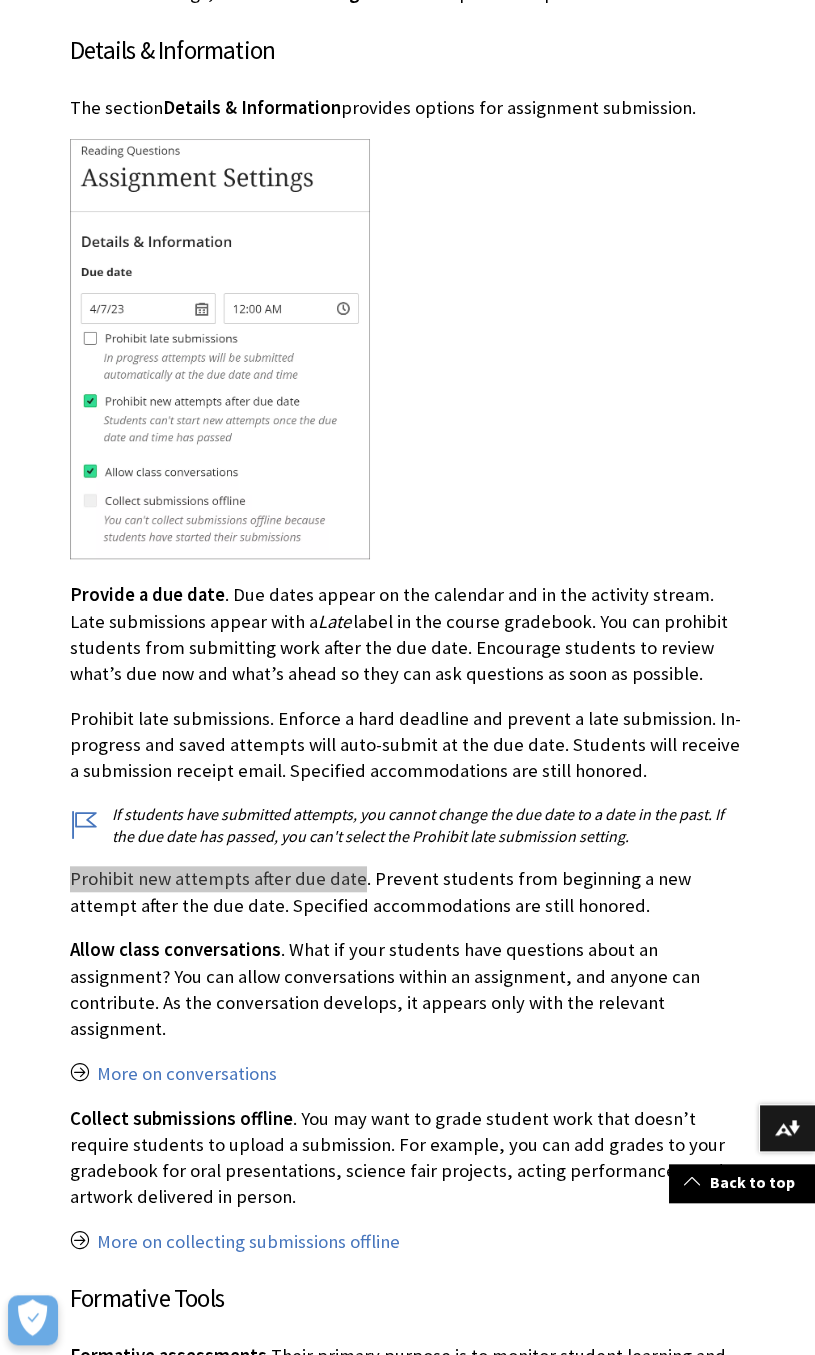 scroll, scrollTop: 6624, scrollLeft: 0, axis: vertical 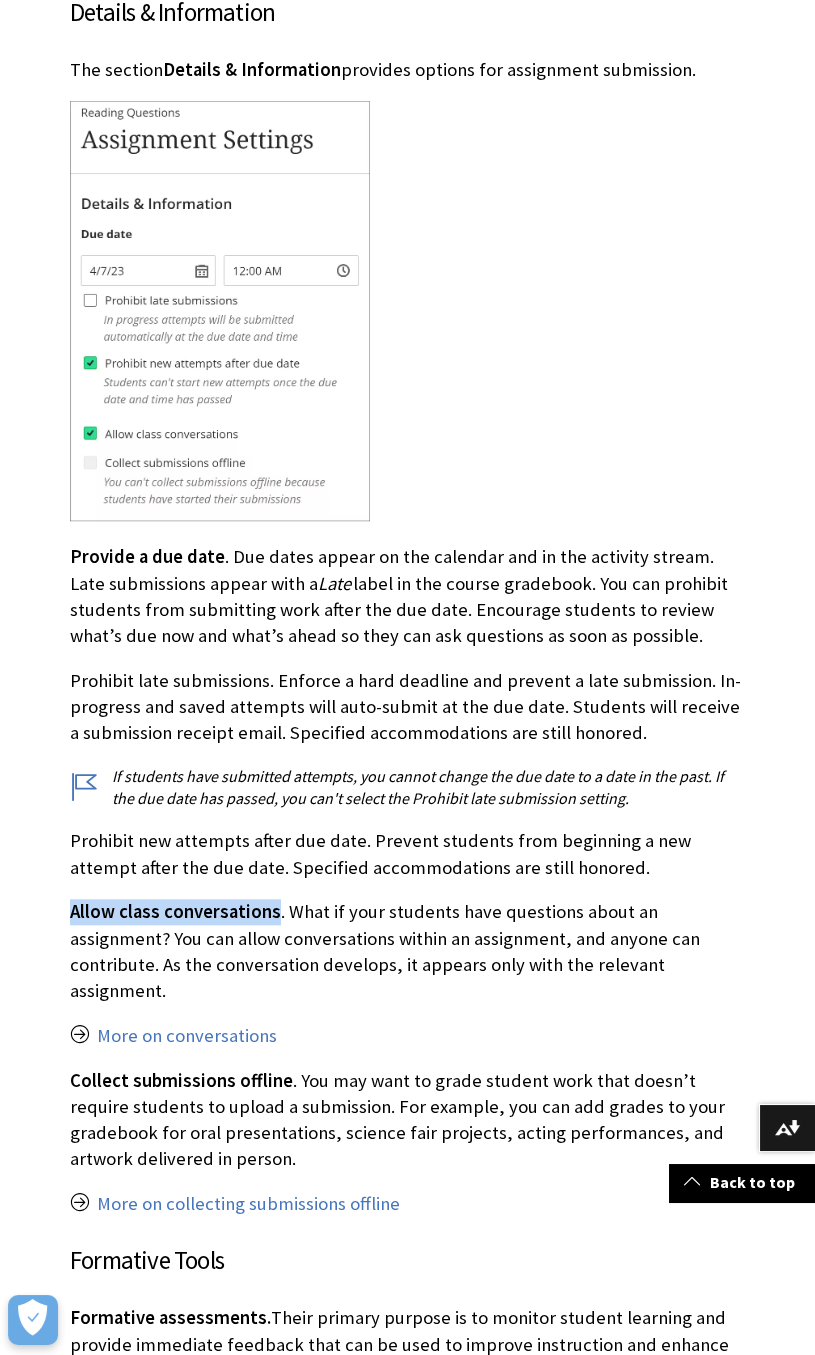 drag, startPoint x: 63, startPoint y: 892, endPoint x: 323, endPoint y: 890, distance: 260.0077 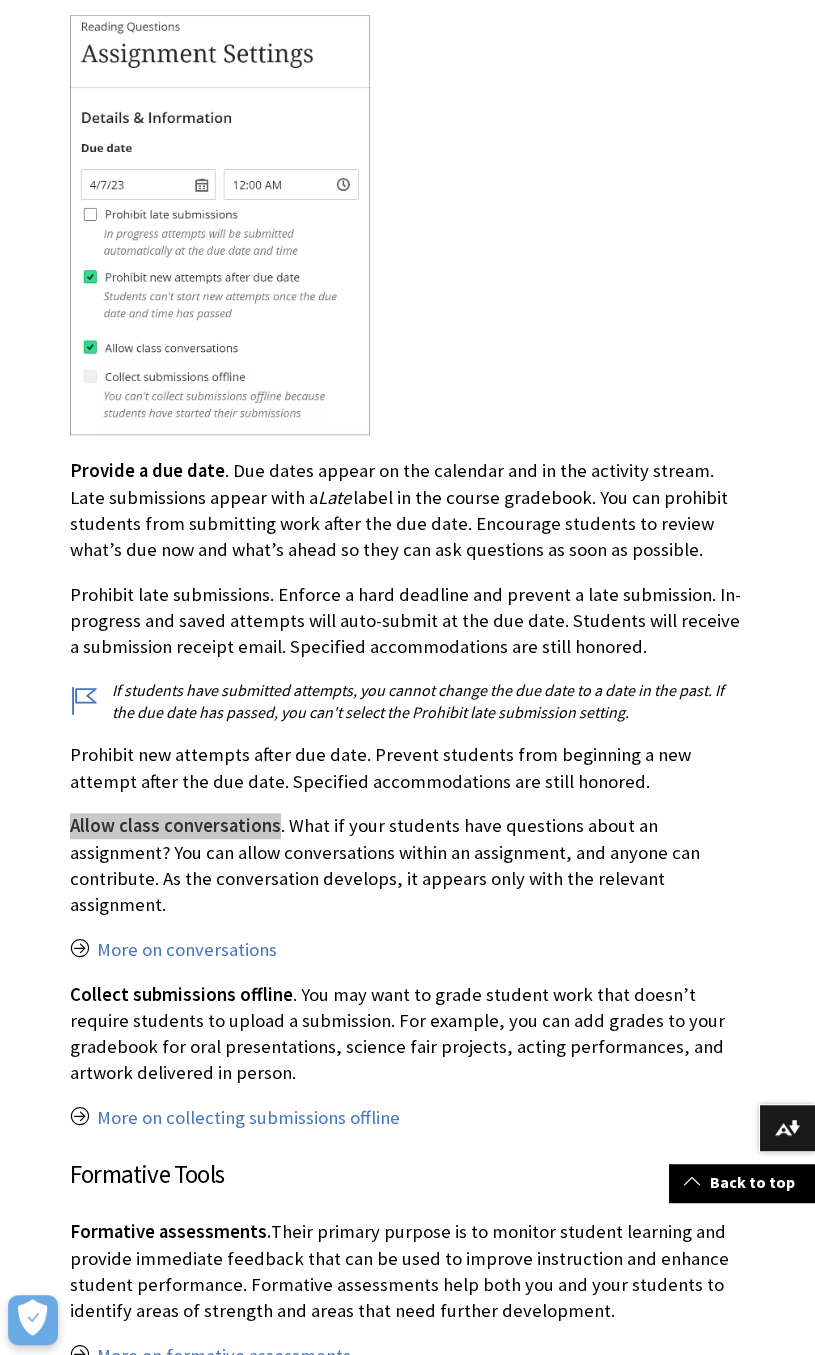 scroll, scrollTop: 6716, scrollLeft: 0, axis: vertical 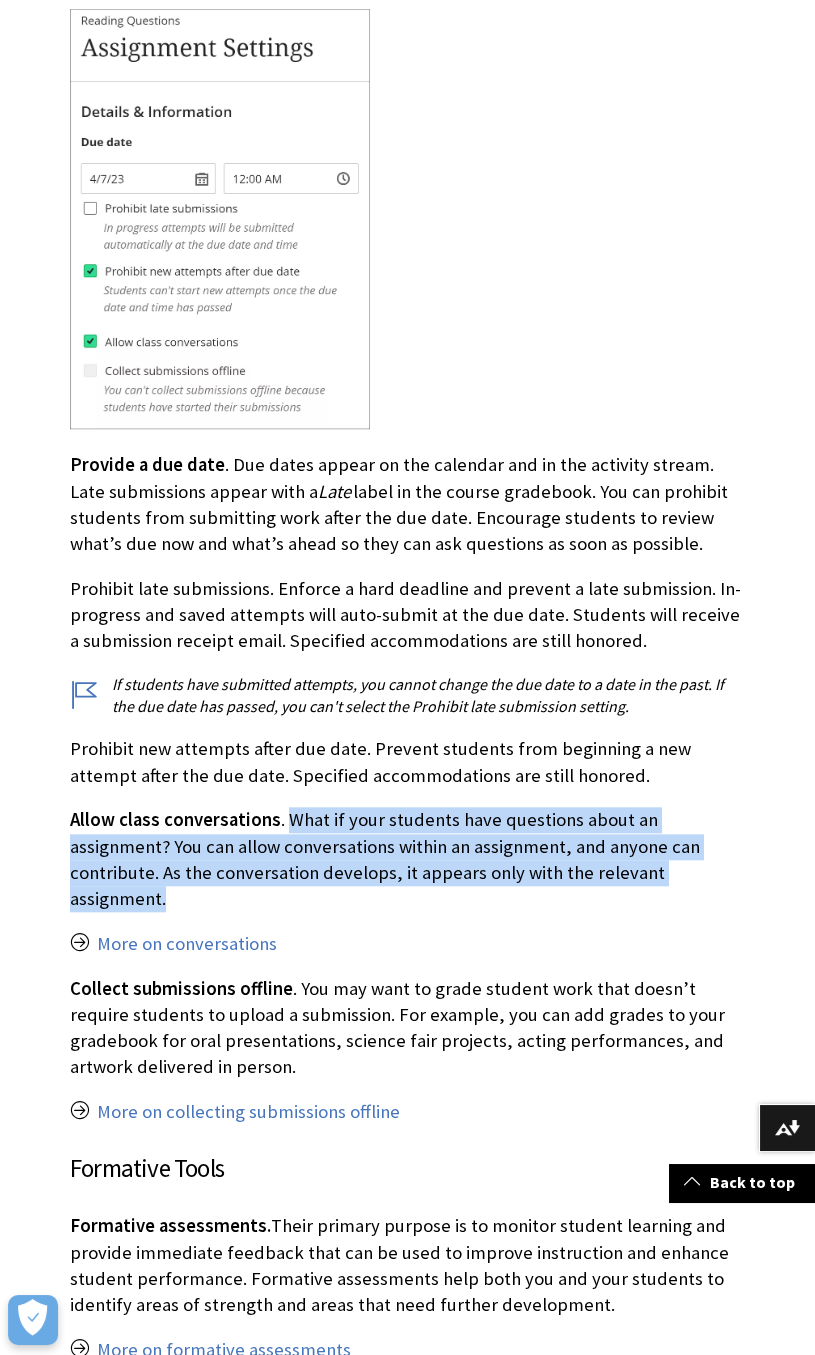drag, startPoint x: 278, startPoint y: 795, endPoint x: 600, endPoint y: 849, distance: 326.49655 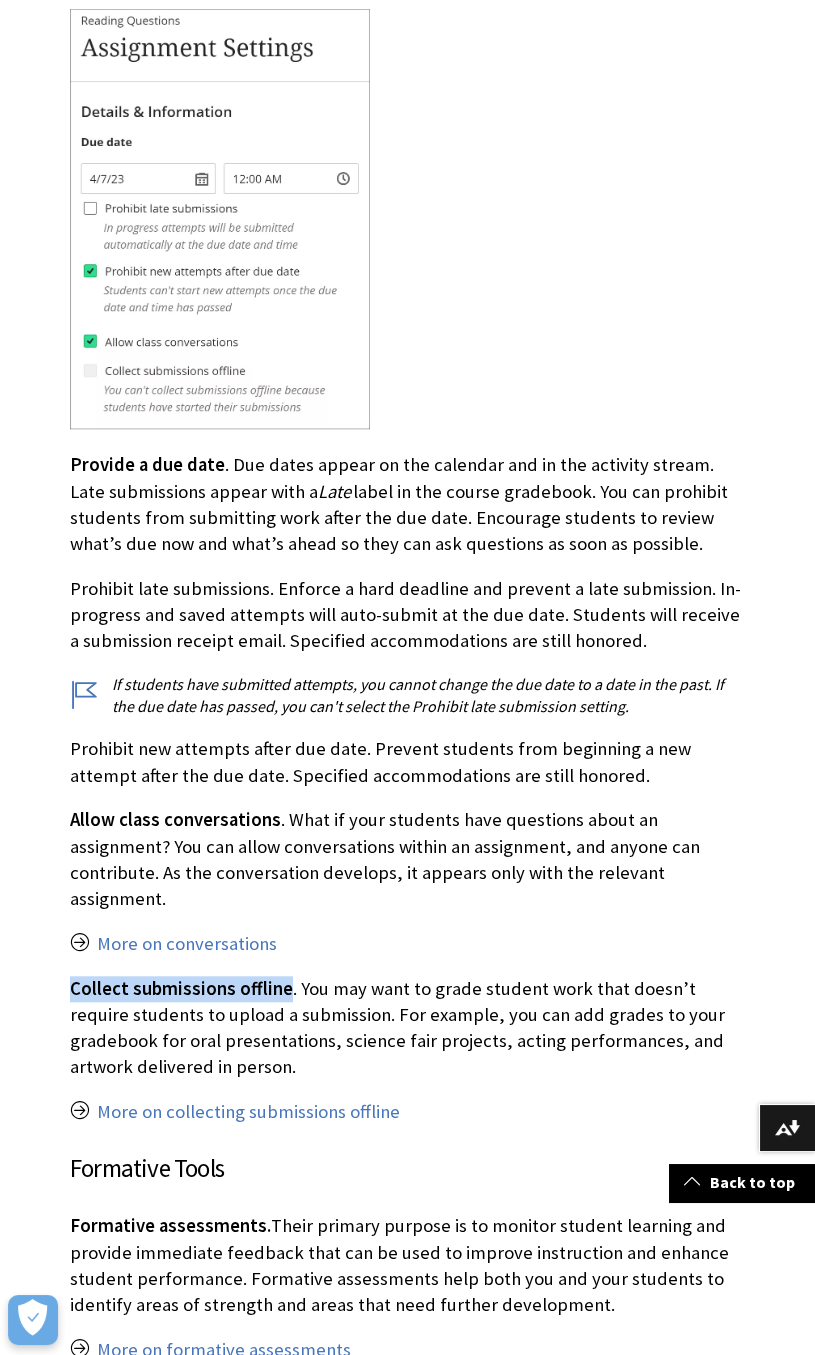 drag, startPoint x: 60, startPoint y: 935, endPoint x: 274, endPoint y: 937, distance: 214.00934 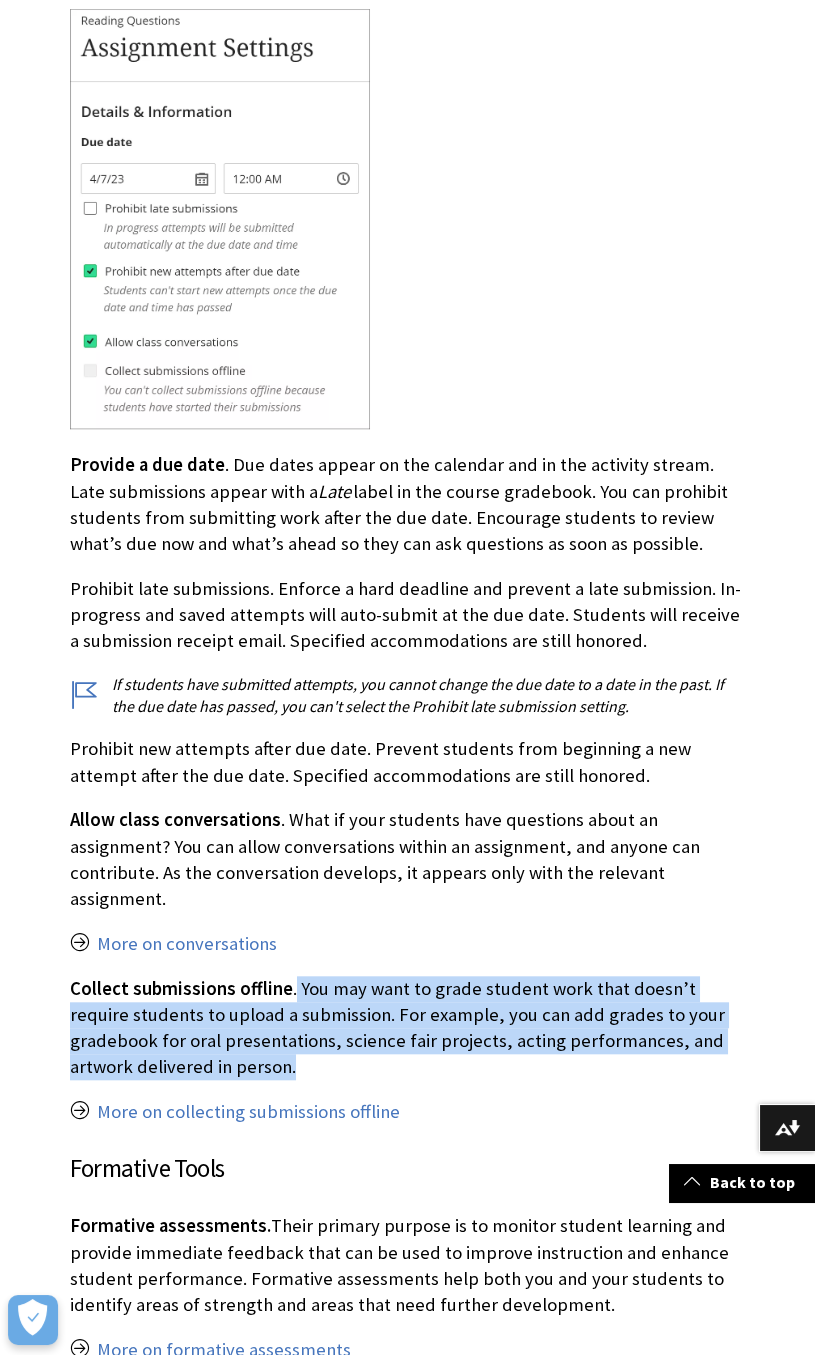 drag, startPoint x: 284, startPoint y: 936, endPoint x: 289, endPoint y: 1015, distance: 79.15807 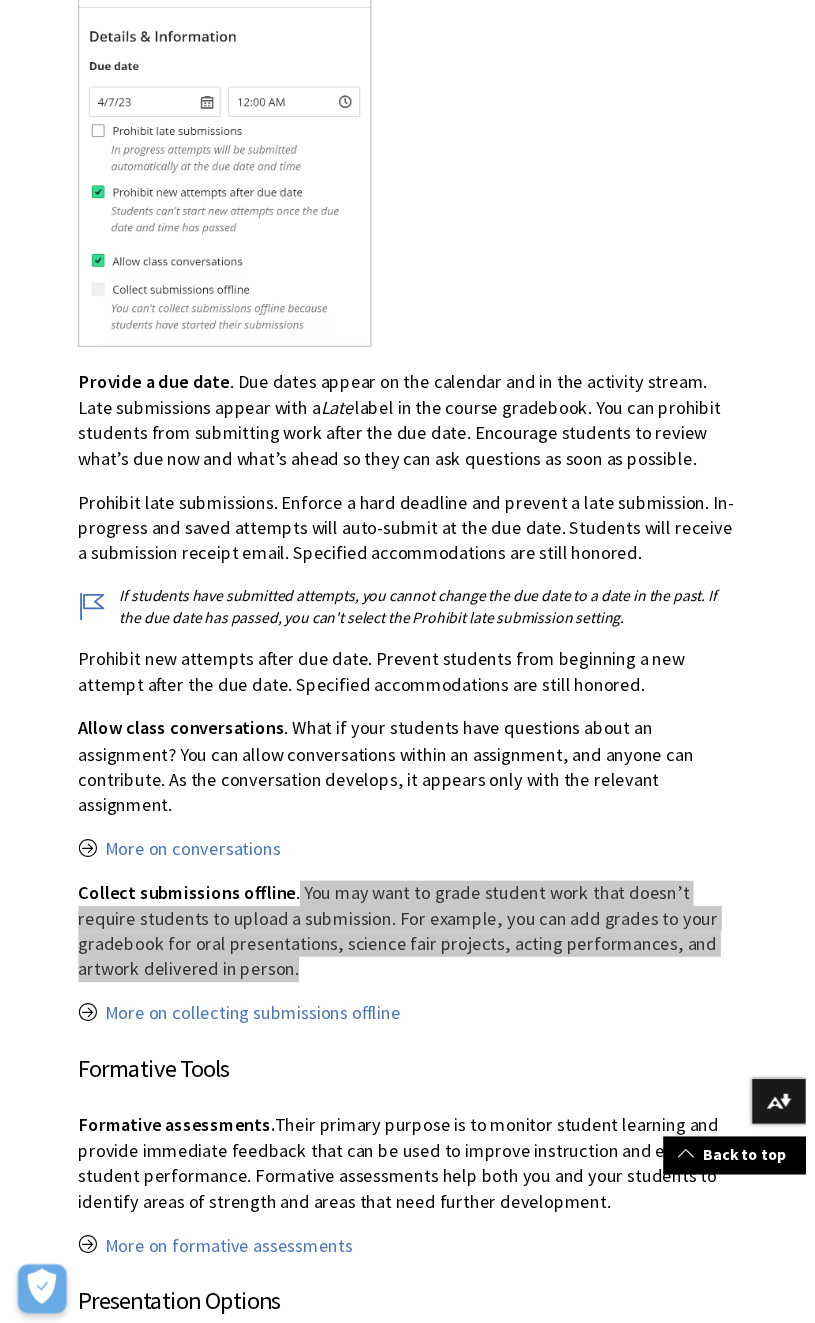 scroll, scrollTop: 6808, scrollLeft: 0, axis: vertical 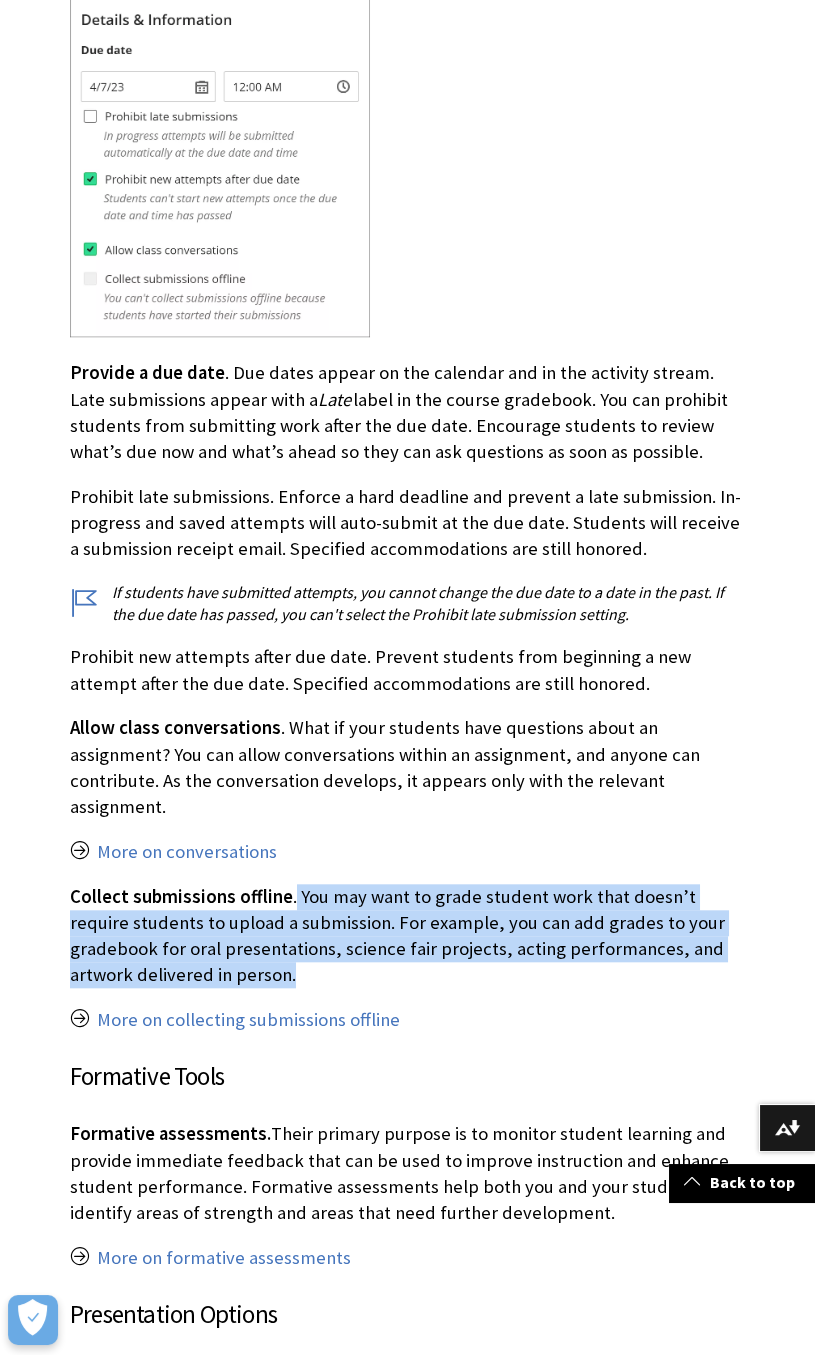 click on "Assignment Settings If any students in your course have  accommodations , they appear in the  Assignment Settings   section. You can set accommodations for students and make them exempt from certain course requirements, such as assignment due dates and time limits.  To modify accommodations, go to the  Roster  and open a student's menu. You can also access it from the Submission page or  Gradebook .  On the right-hand side of the New Assignment page, under  Assignment Settings ,   you can view the settings selected for your assignment.   To choose and apply different settings, select the  Settings  button to open a new panel. Details & Information The section  Details & Information  provides options for assignment submission.
Provide a due date . Due dates appear on the calendar and in the activity stream. Late submissions appear with a  Late" at bounding box center (407, 382) 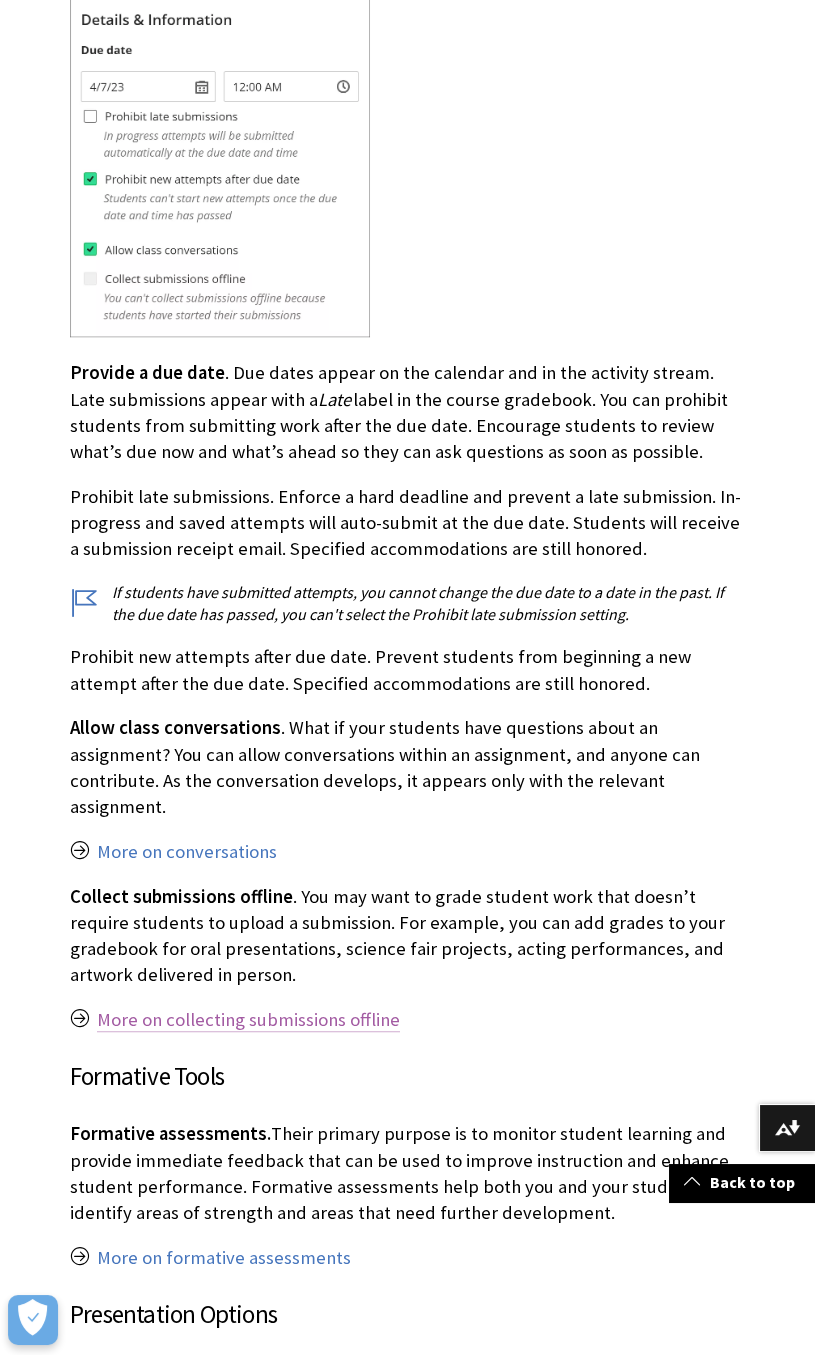click on "More on collecting submissions offline" at bounding box center [248, 1020] 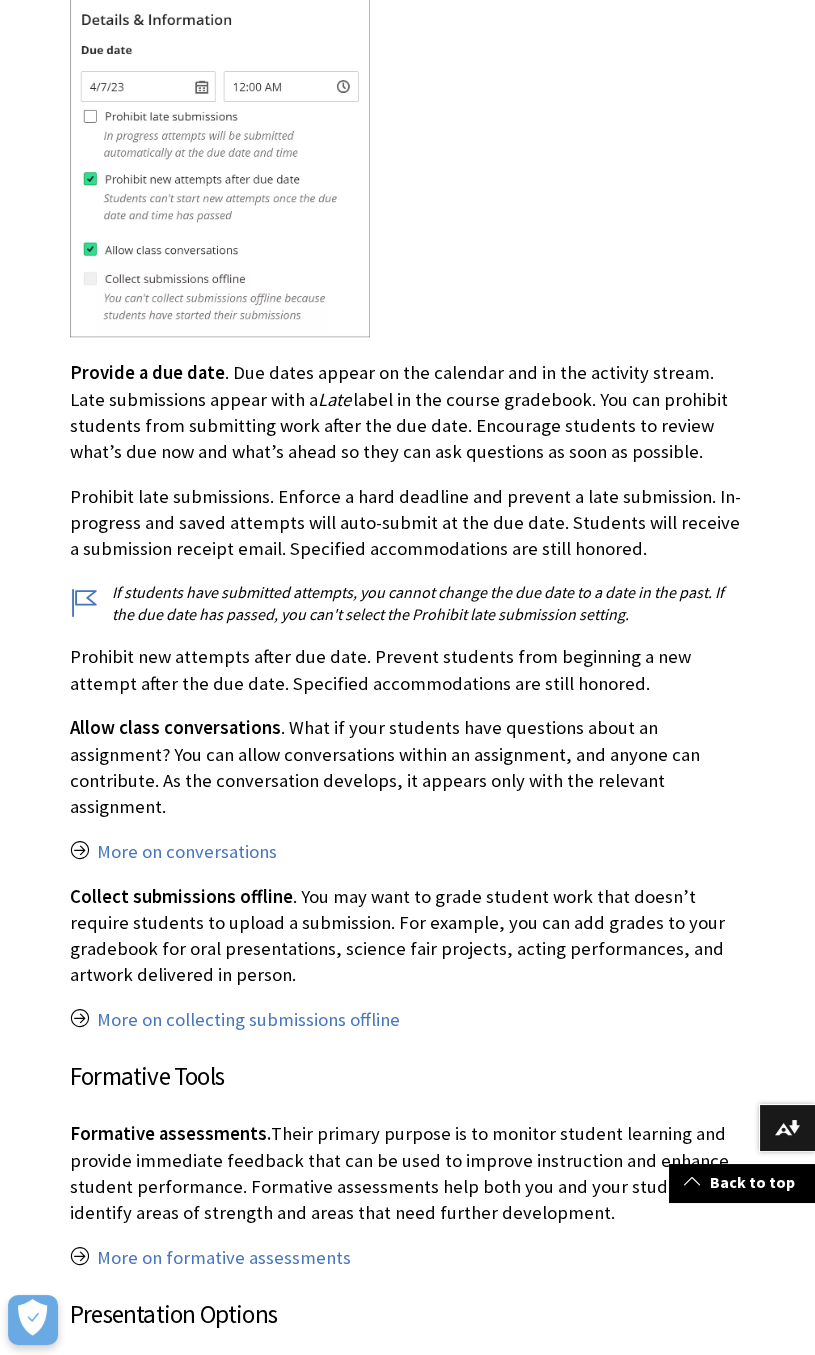 click on "More on collecting submissions offline" at bounding box center [407, 1020] 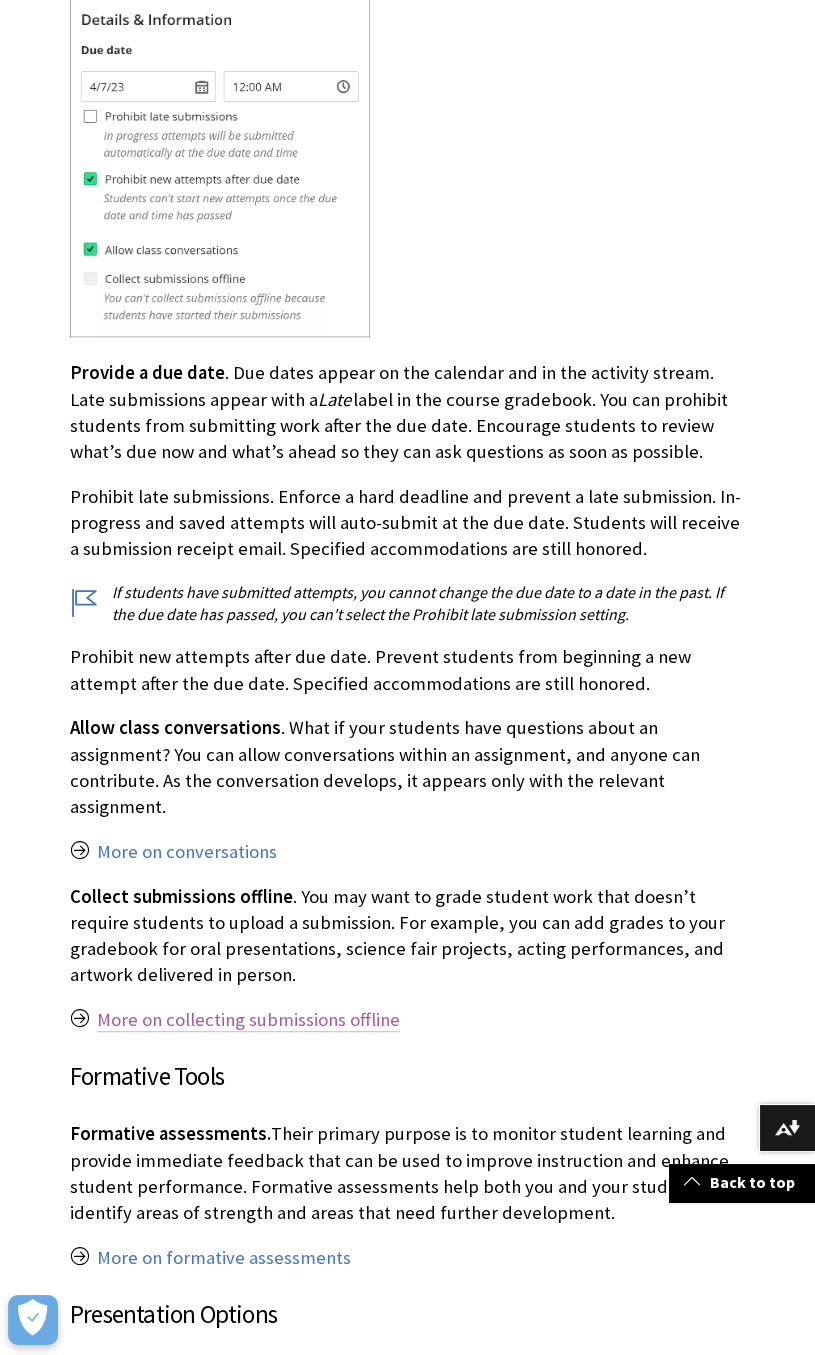 click on "More on collecting submissions offline" at bounding box center [248, 1020] 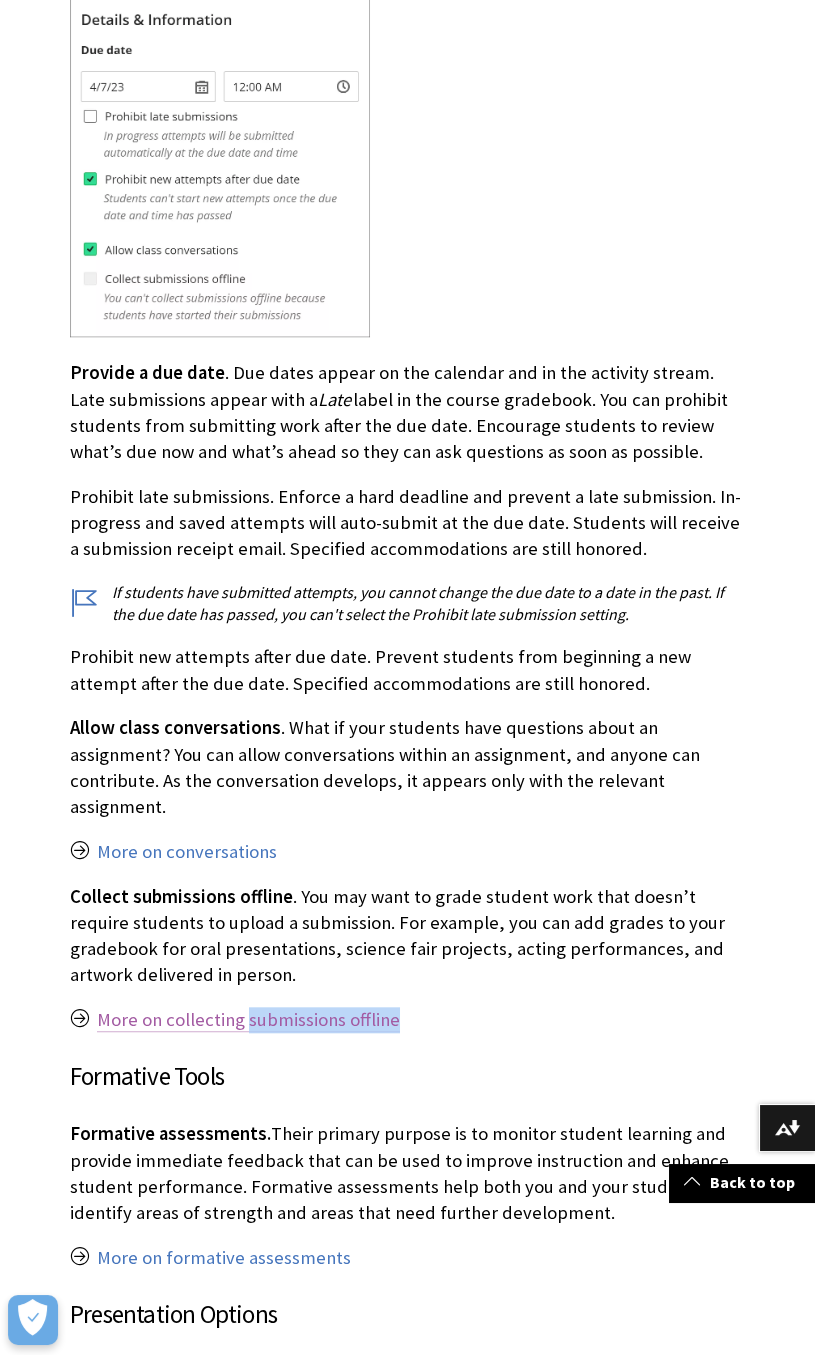 drag, startPoint x: 412, startPoint y: 970, endPoint x: 240, endPoint y: 981, distance: 172.35138 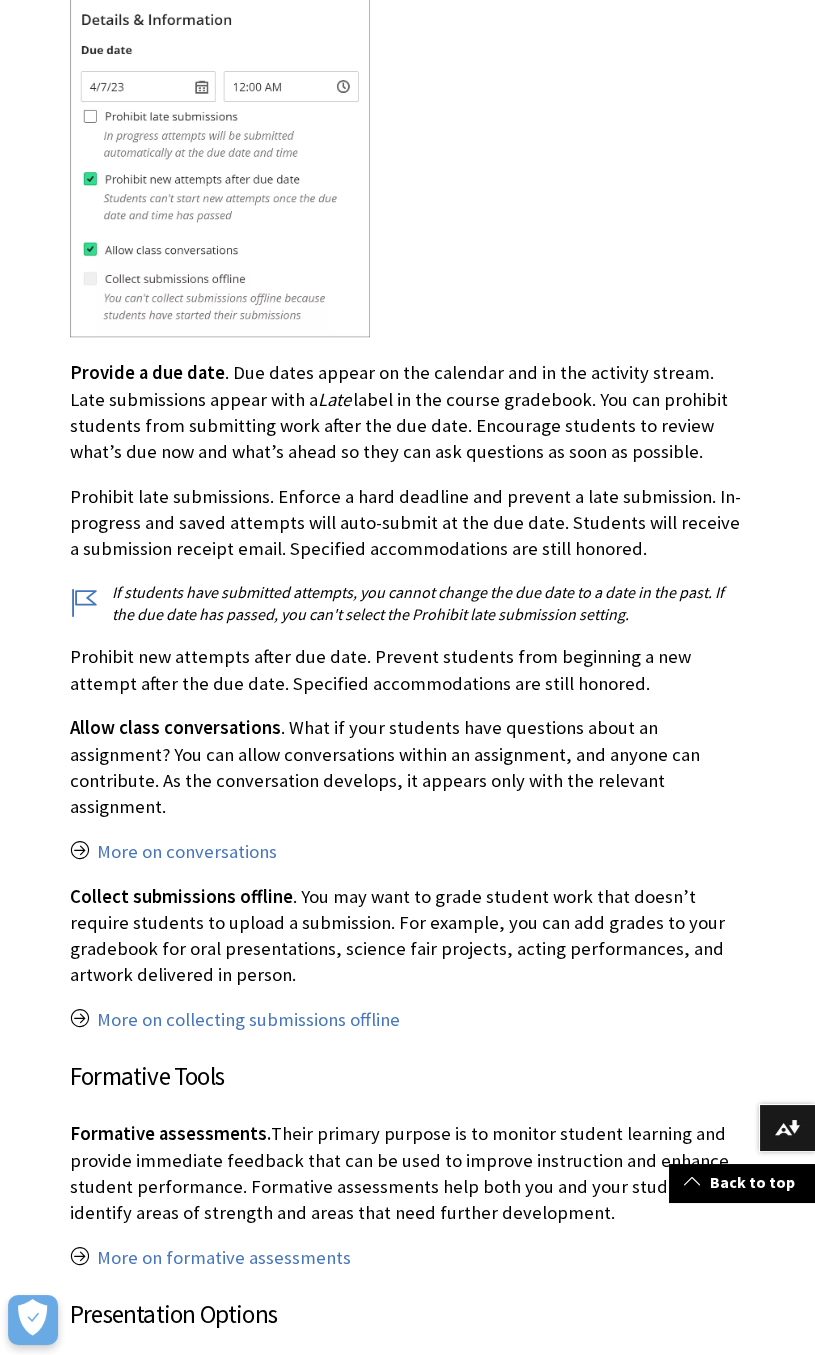 click on "More on collecting submissions offline" at bounding box center [407, 1020] 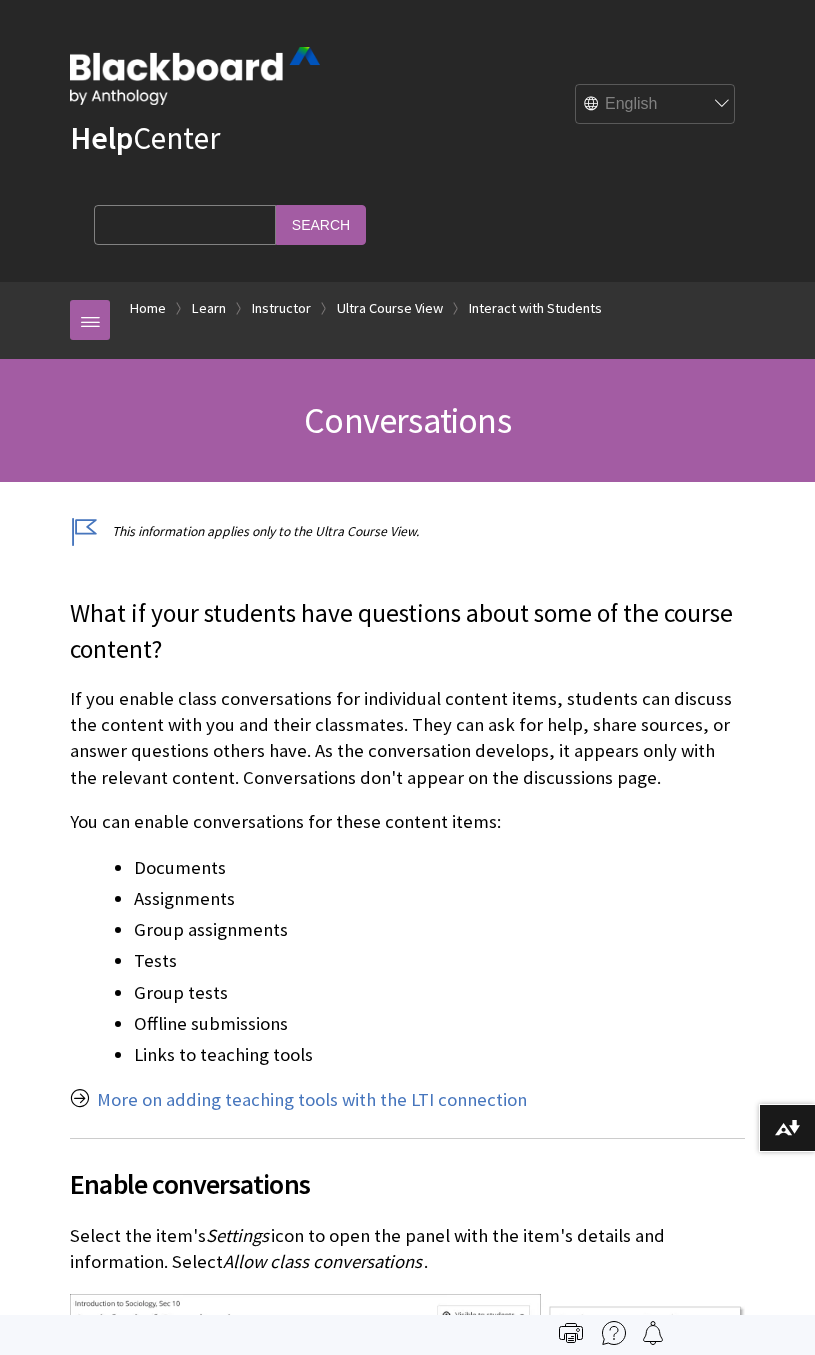 scroll, scrollTop: 0, scrollLeft: 0, axis: both 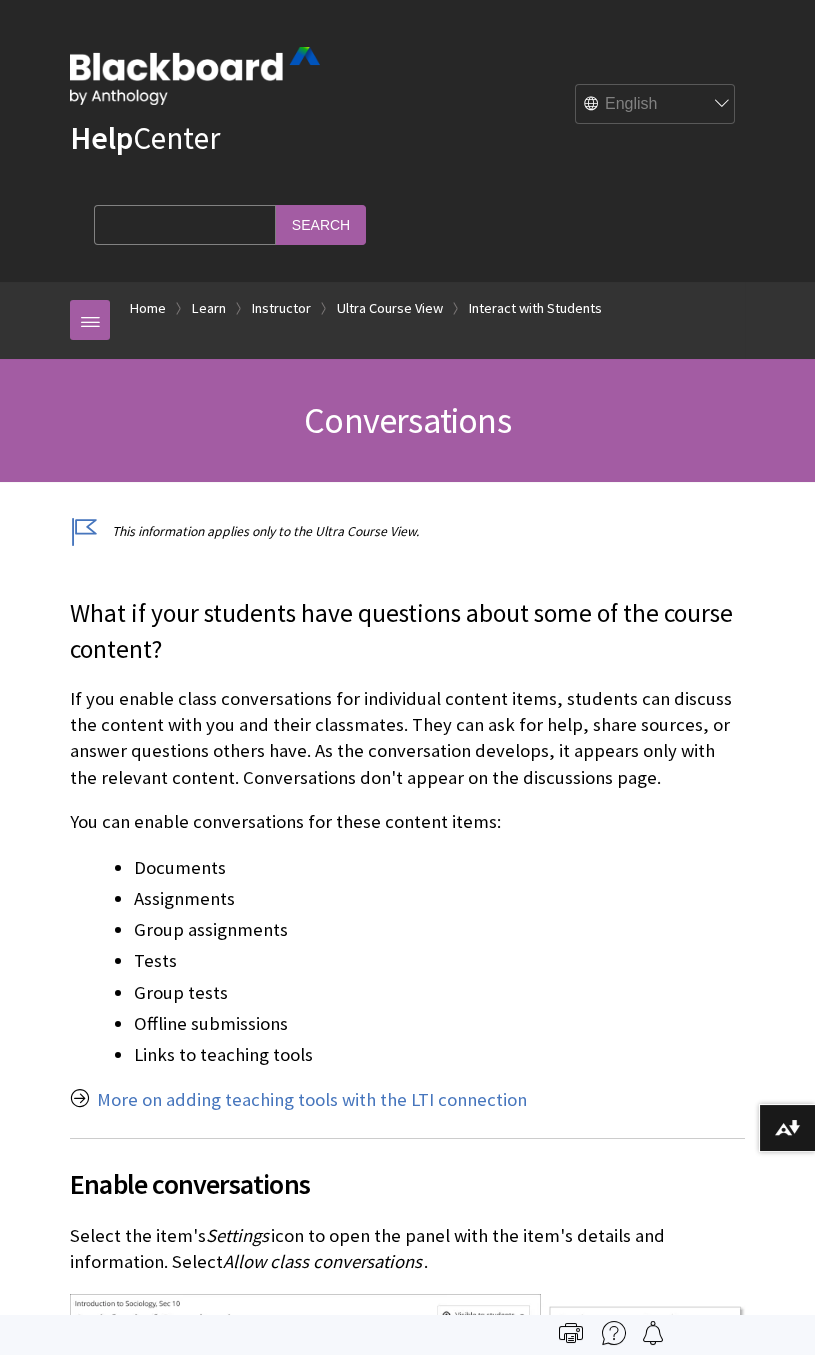 click on "Conversations" at bounding box center [407, 420] 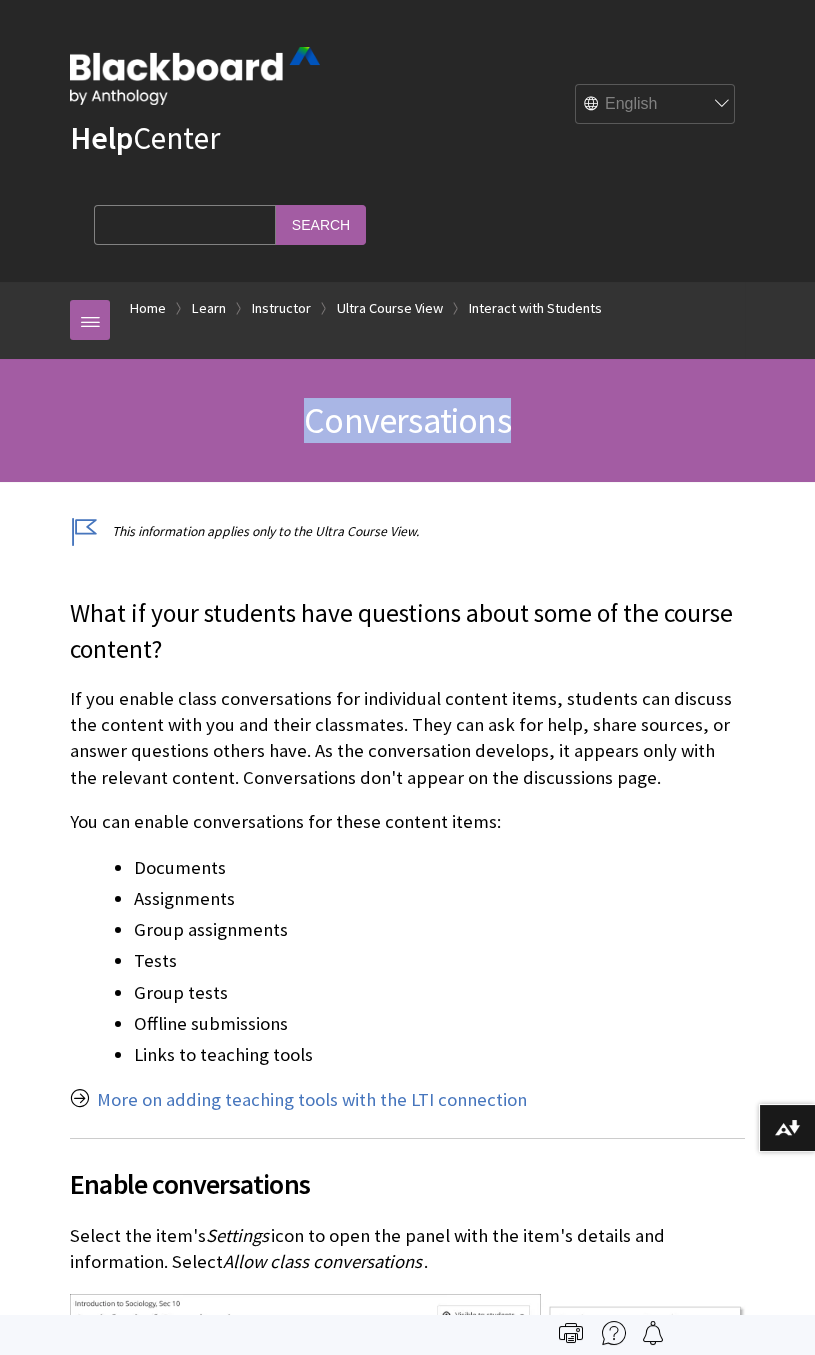 click on "Conversations" at bounding box center (407, 420) 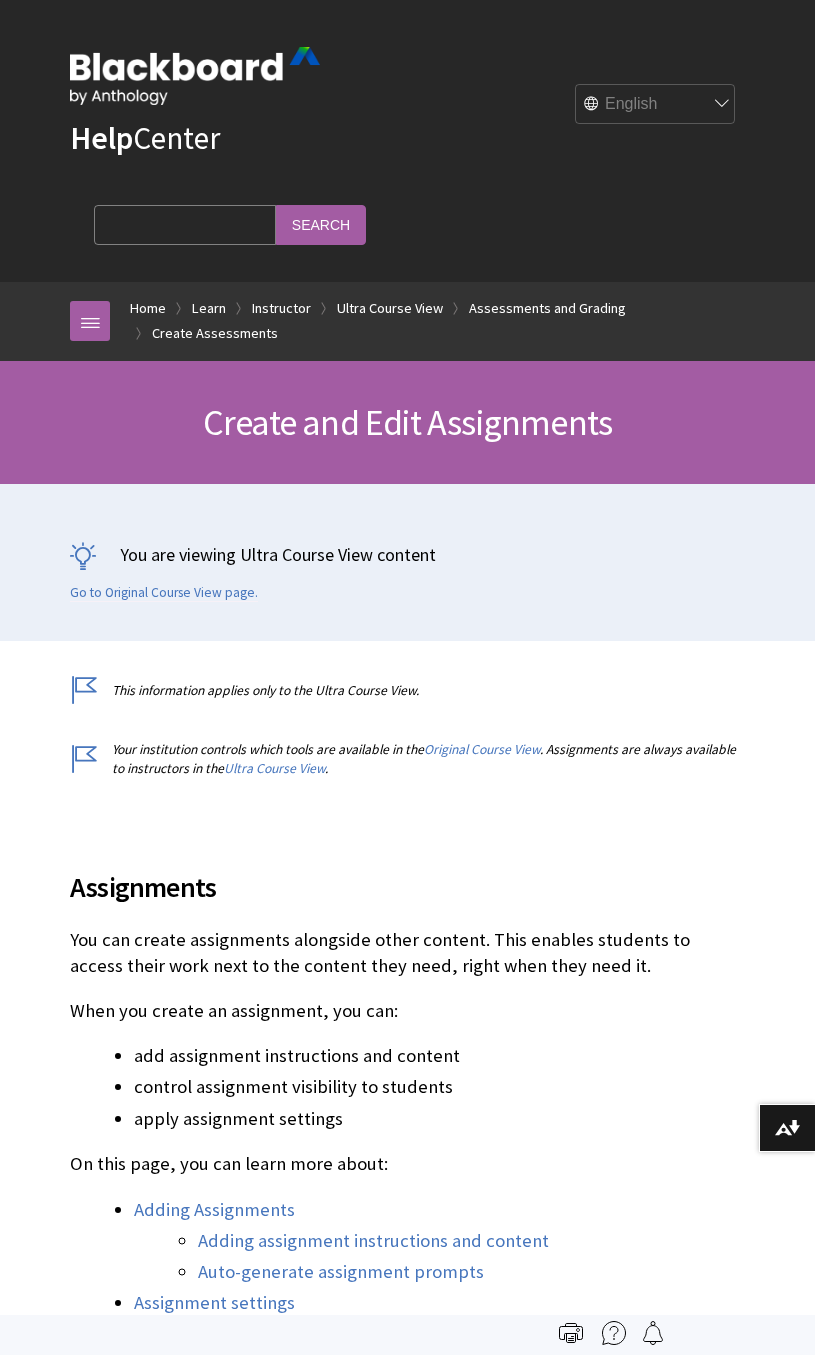 scroll, scrollTop: 0, scrollLeft: 0, axis: both 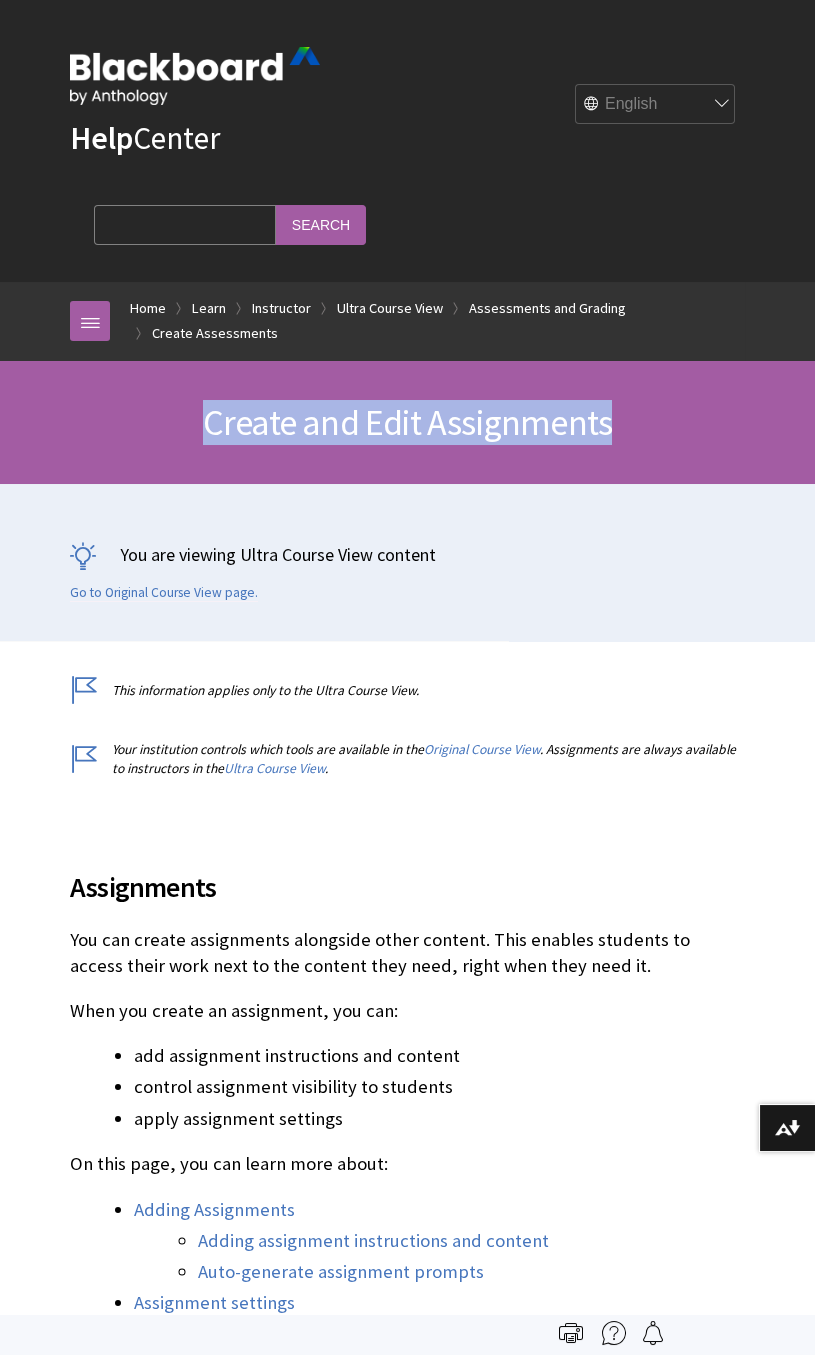 drag, startPoint x: 203, startPoint y: 416, endPoint x: 628, endPoint y: 451, distance: 426.43875 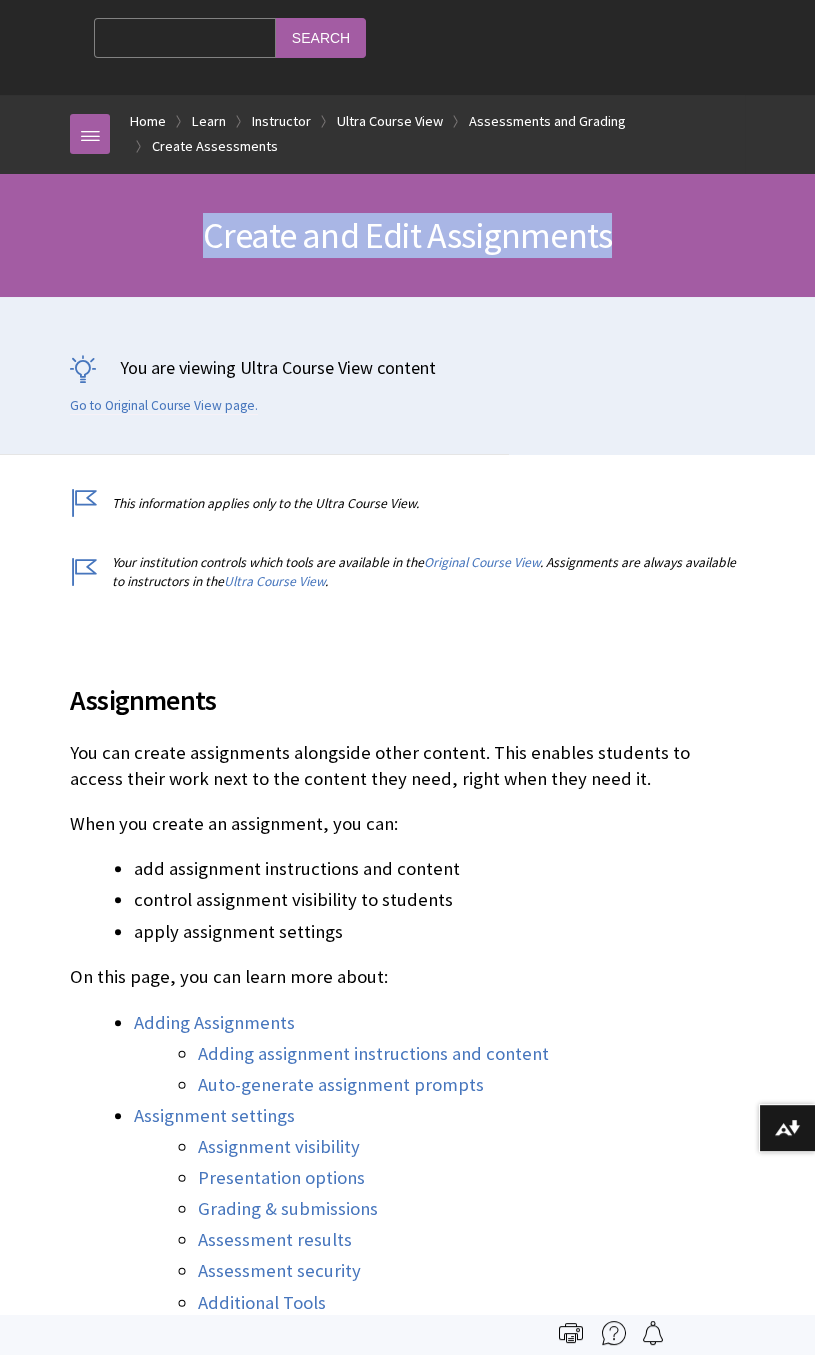 scroll, scrollTop: 276, scrollLeft: 0, axis: vertical 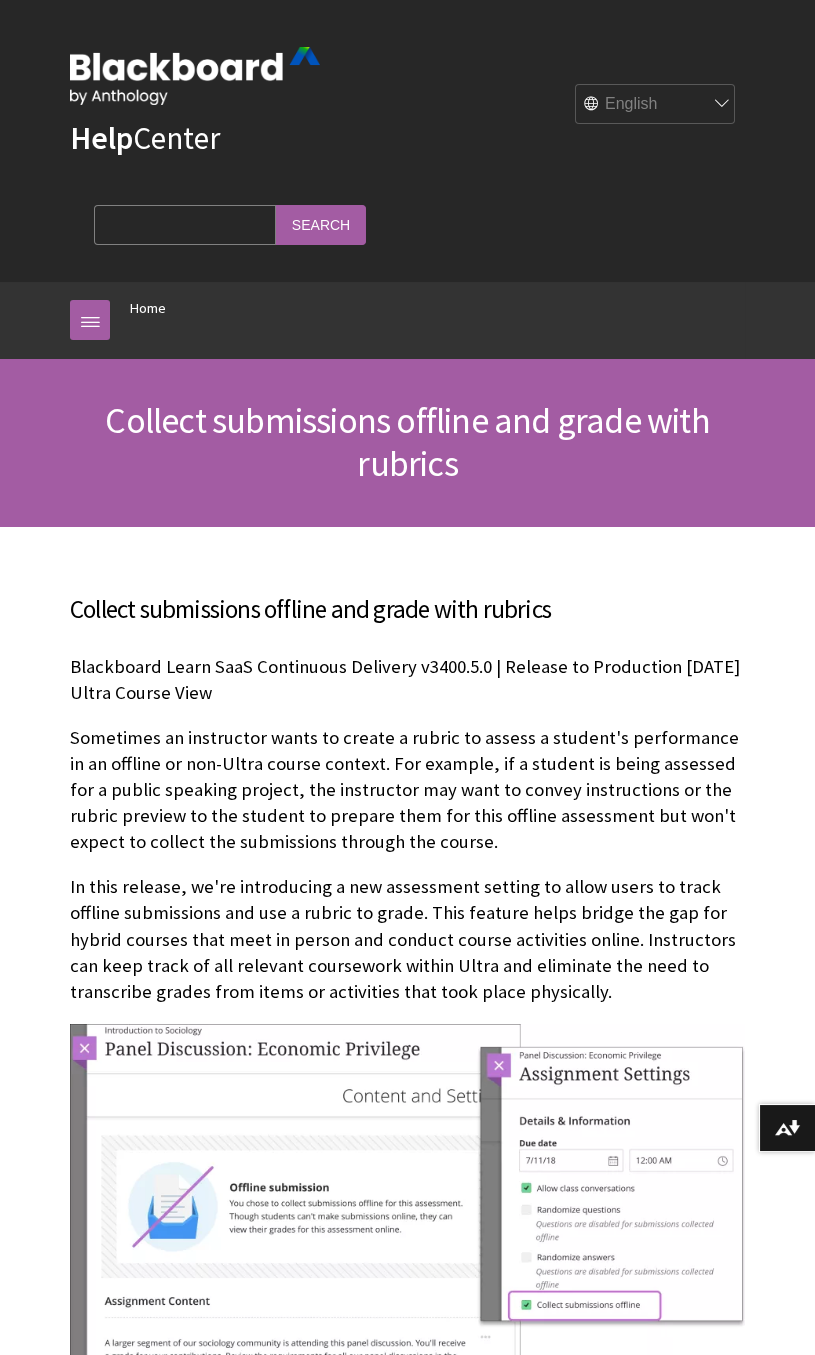 click on "Home" at bounding box center [427, 311] 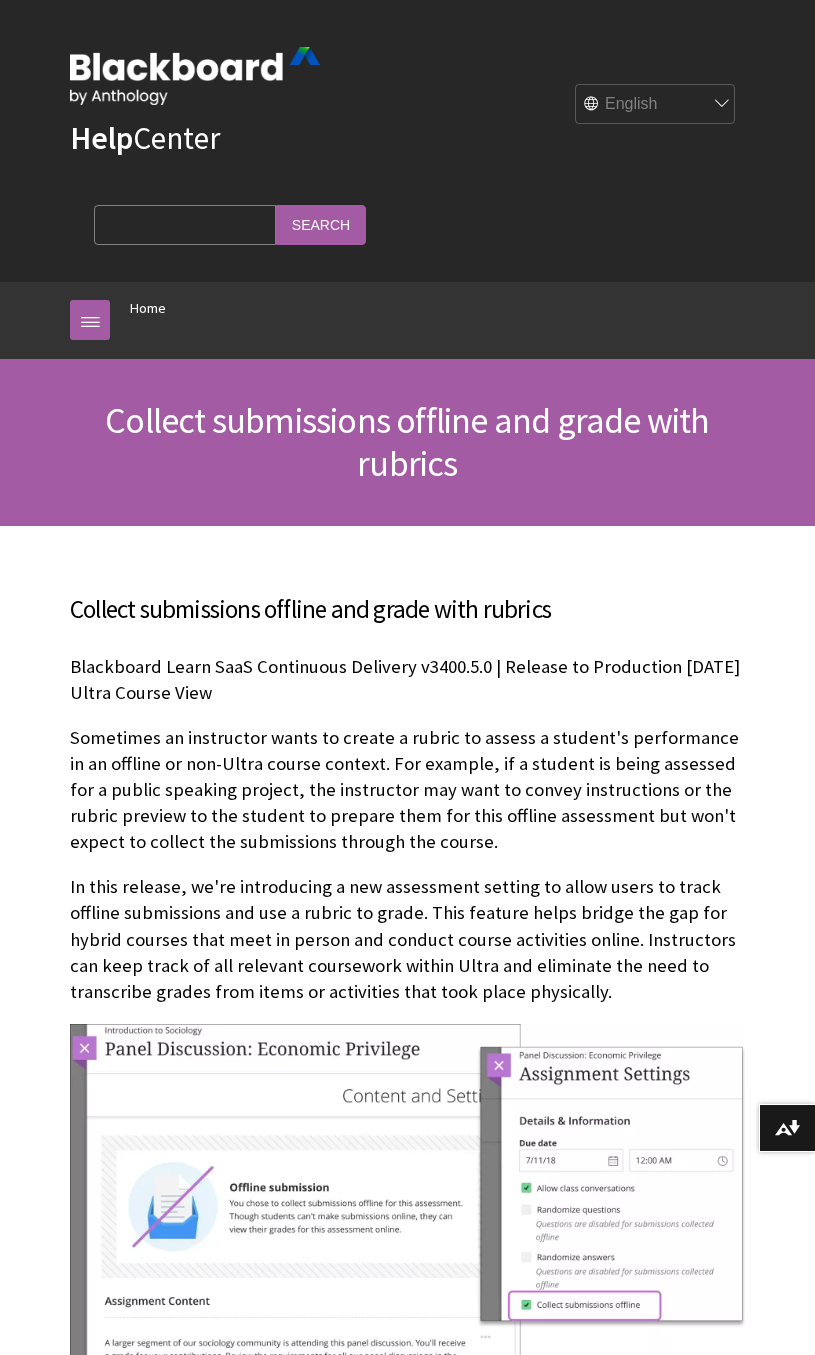 scroll, scrollTop: 0, scrollLeft: 0, axis: both 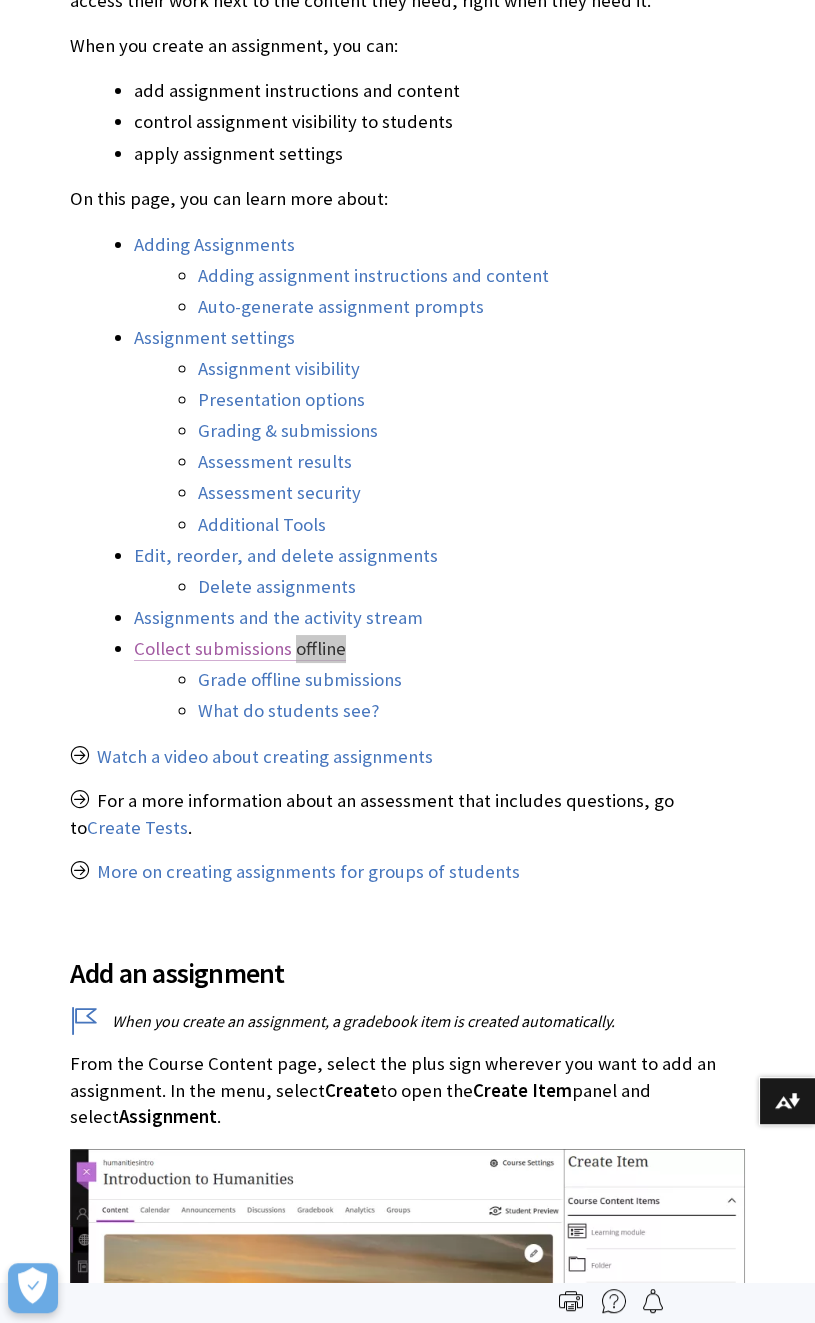 click on "Collect submissions offline" at bounding box center [240, 649] 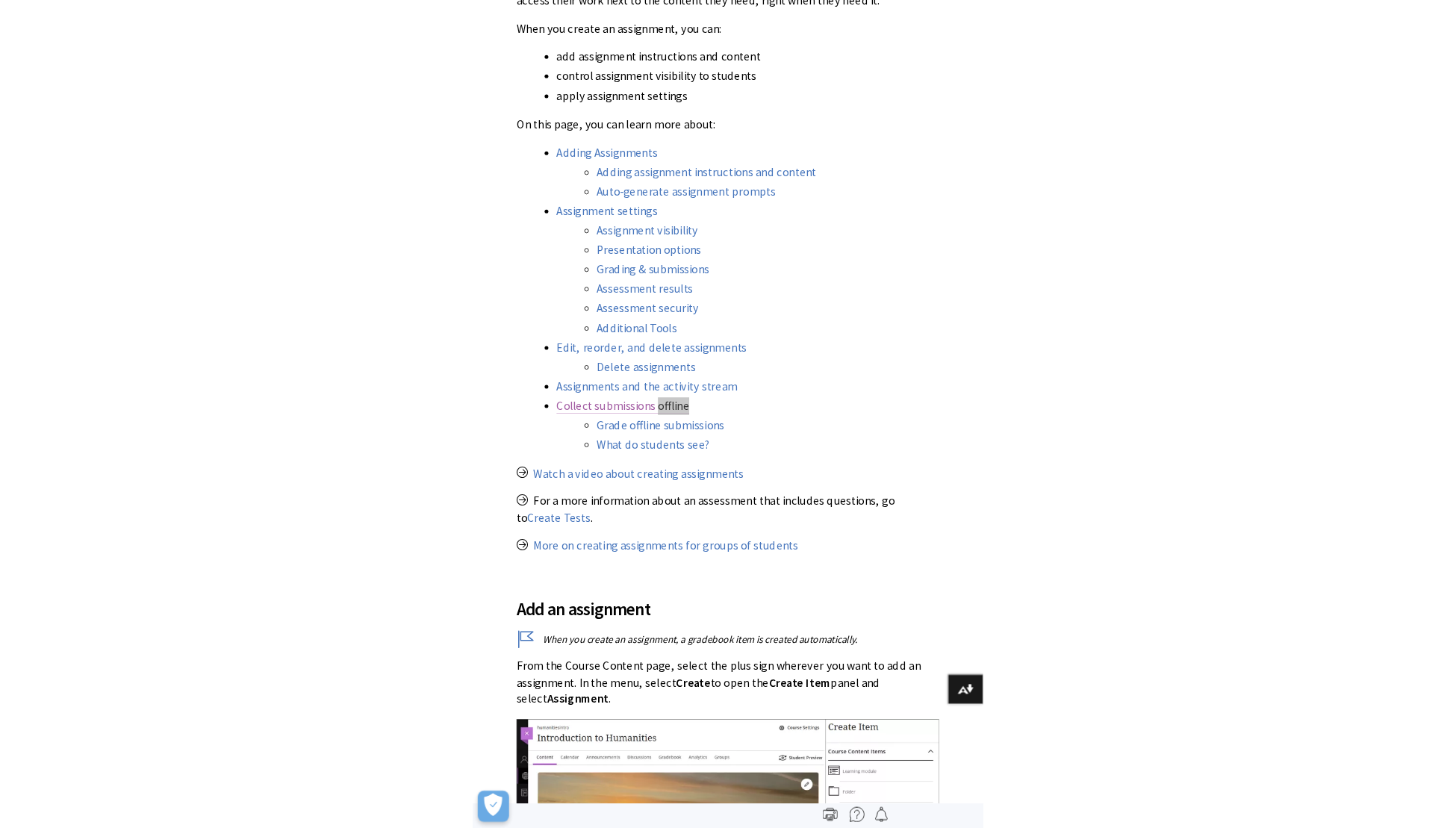 scroll, scrollTop: 11338, scrollLeft: 0, axis: vertical 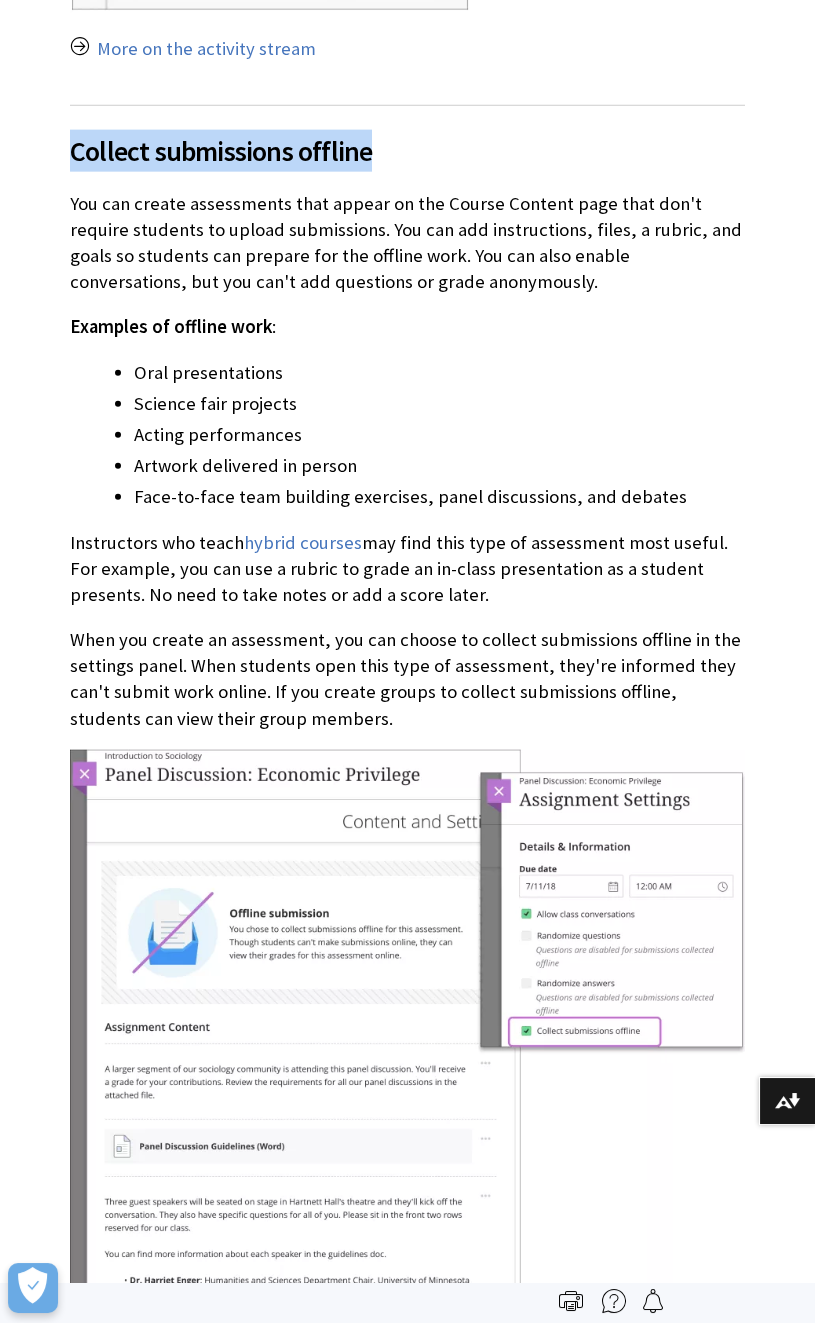 drag, startPoint x: 61, startPoint y: 43, endPoint x: 382, endPoint y: 51, distance: 321.09967 